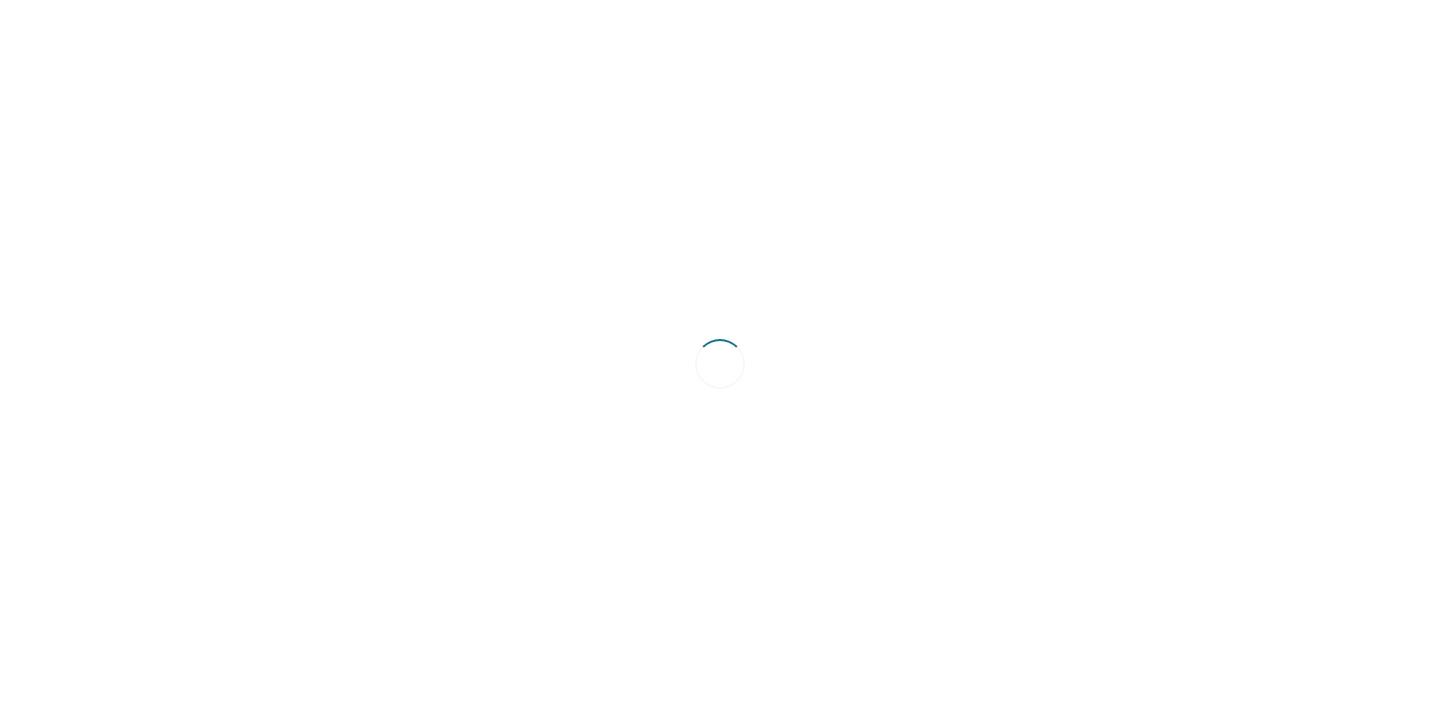 scroll, scrollTop: 0, scrollLeft: 0, axis: both 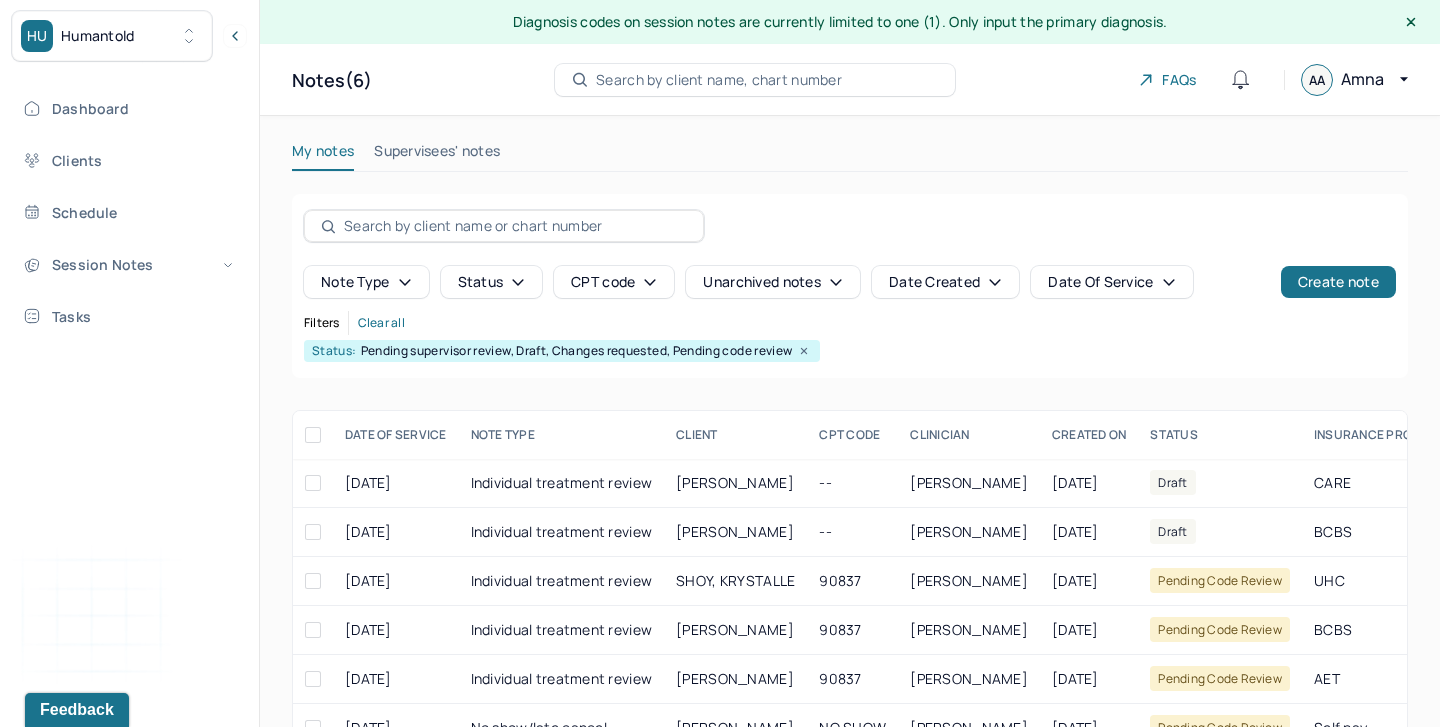 click on "Supervisees' notes" at bounding box center (437, 155) 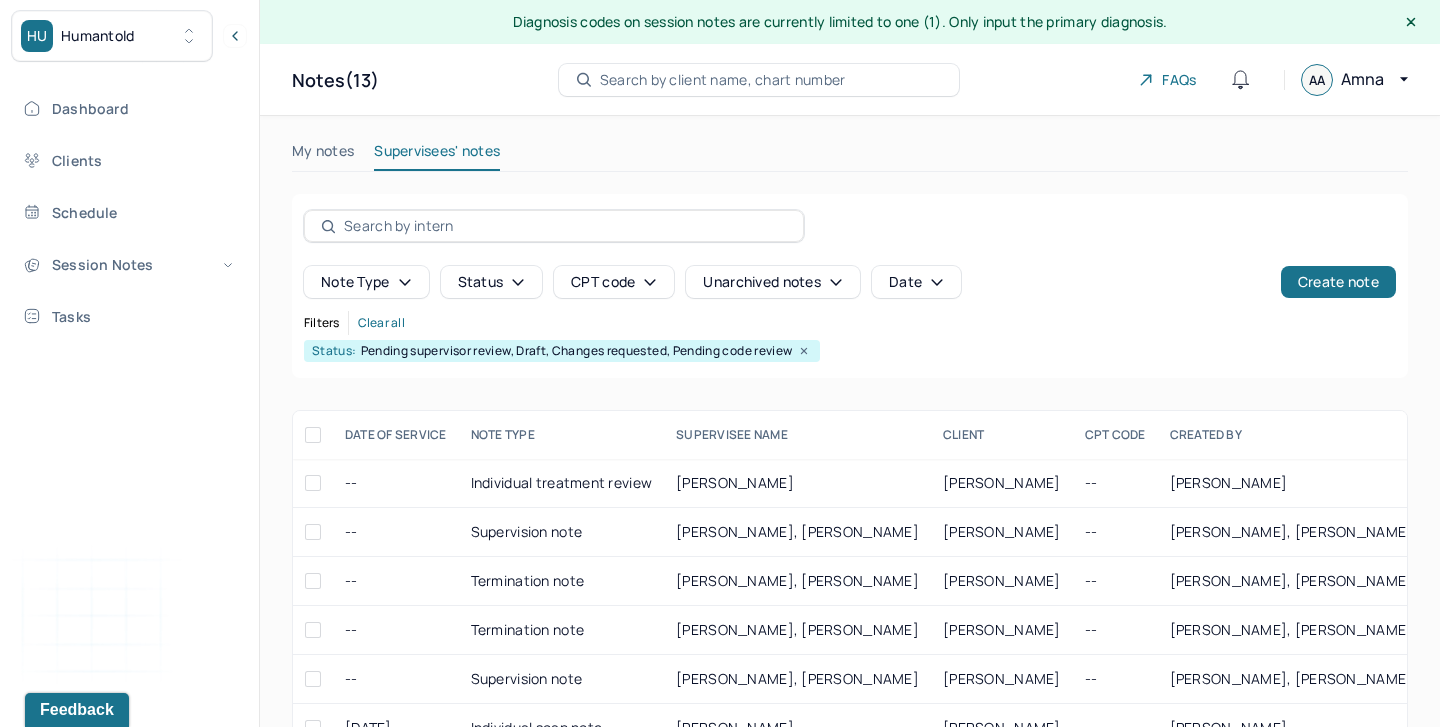 scroll, scrollTop: 105, scrollLeft: 0, axis: vertical 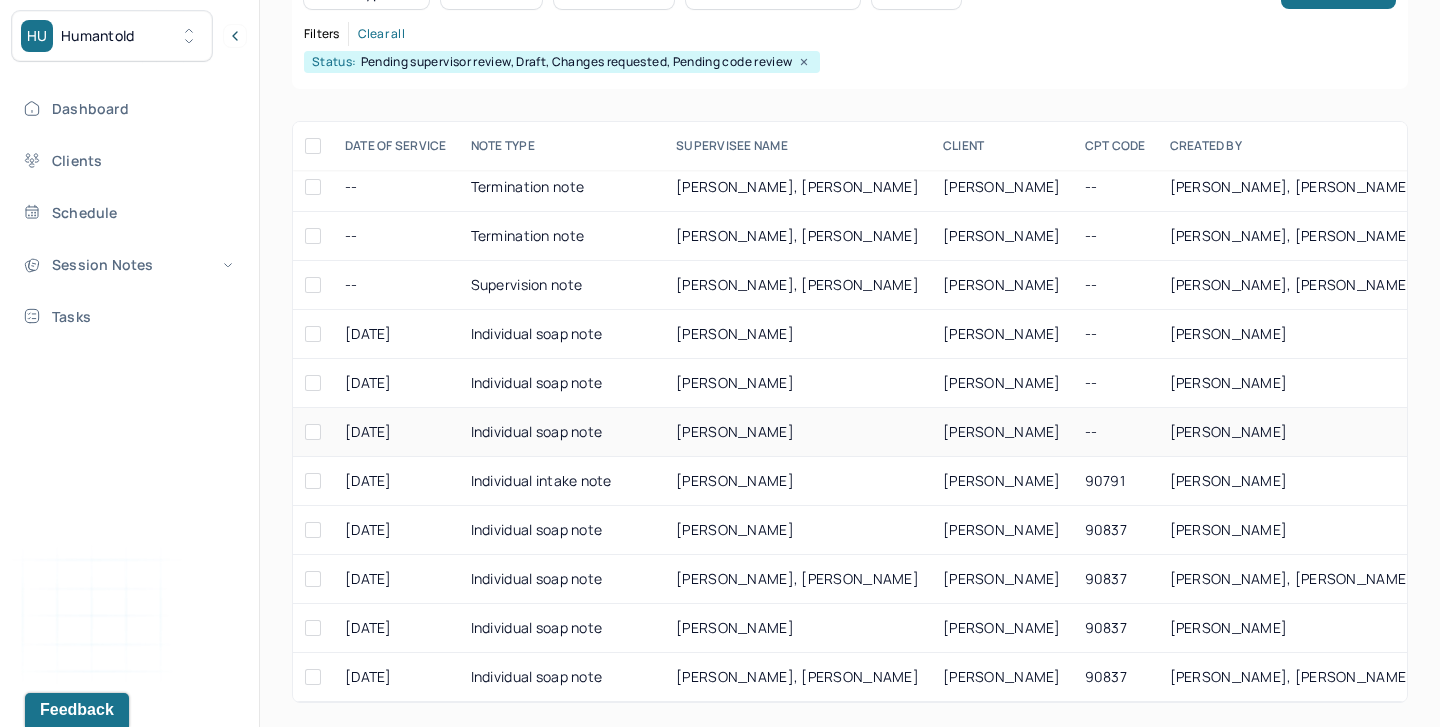 click at bounding box center [313, 432] 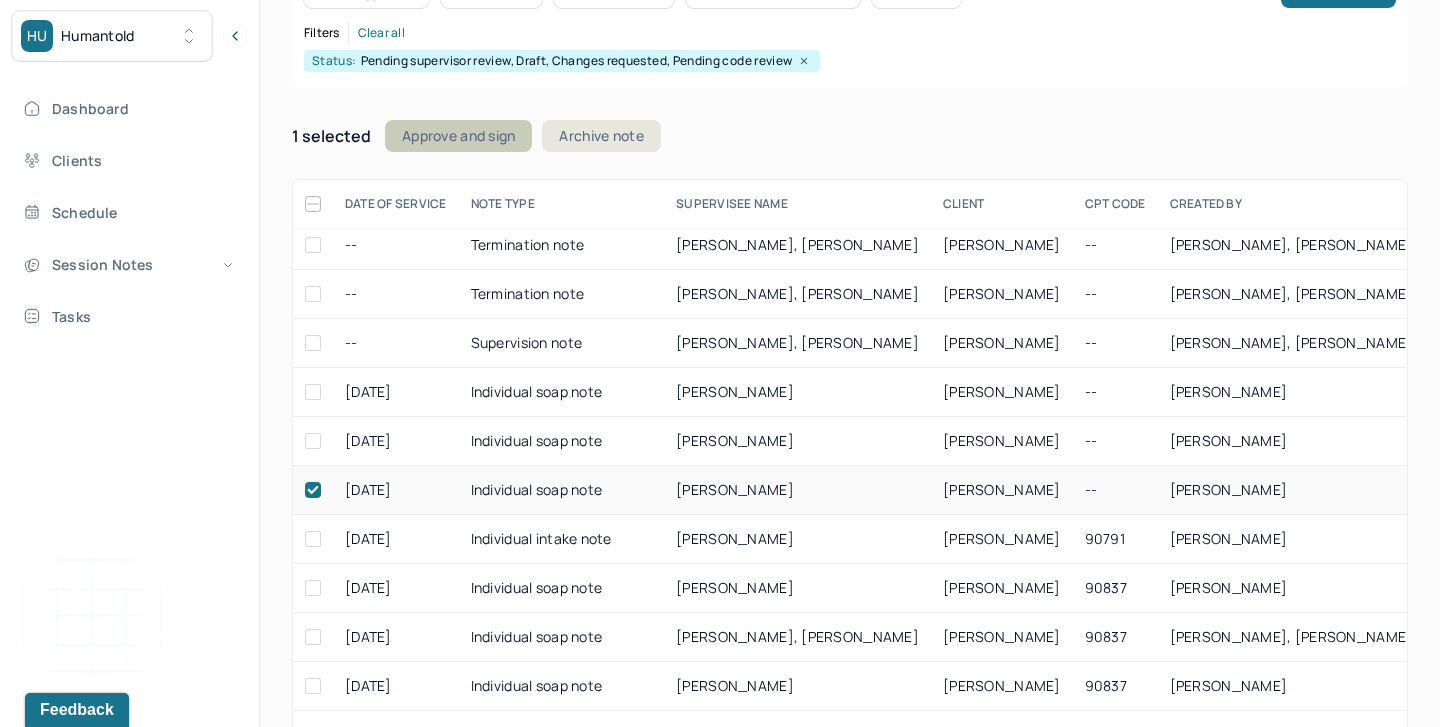 click on "Approve and sign" at bounding box center (458, 136) 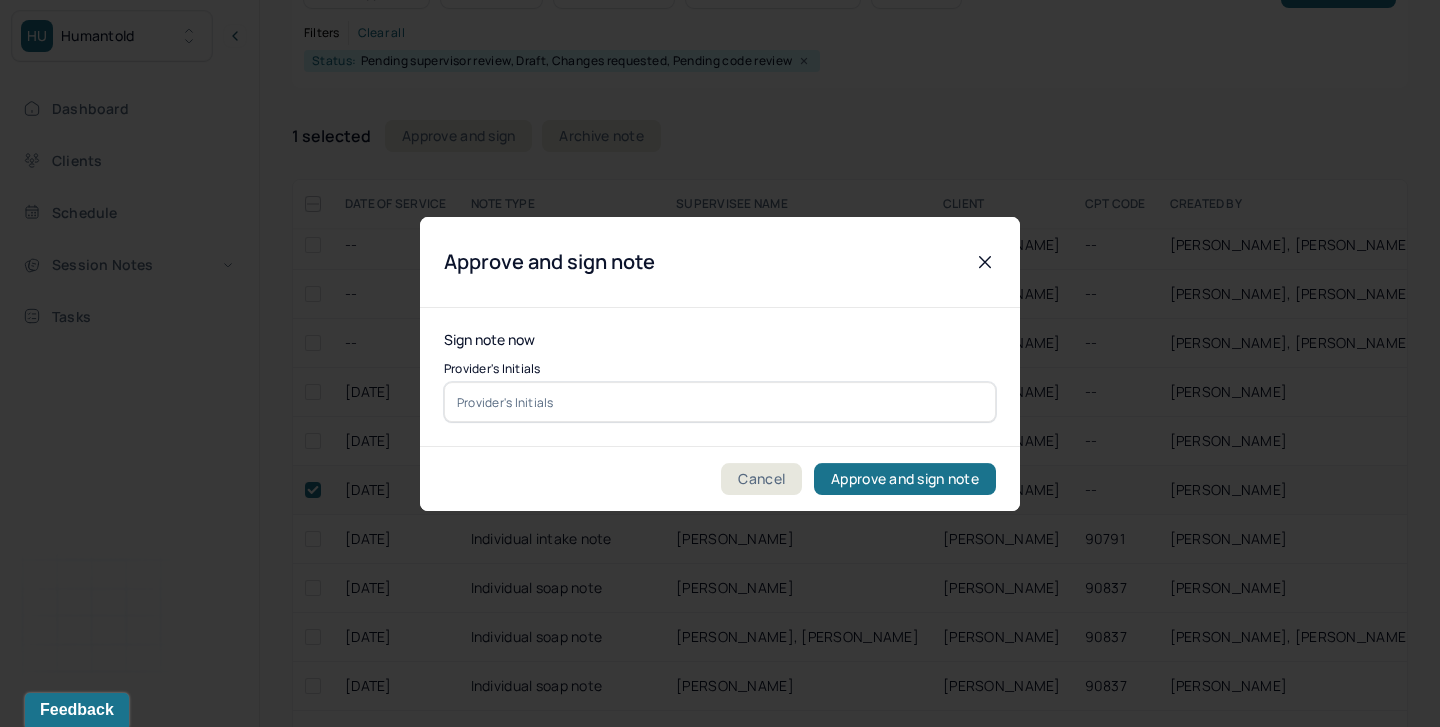 click at bounding box center [720, 402] 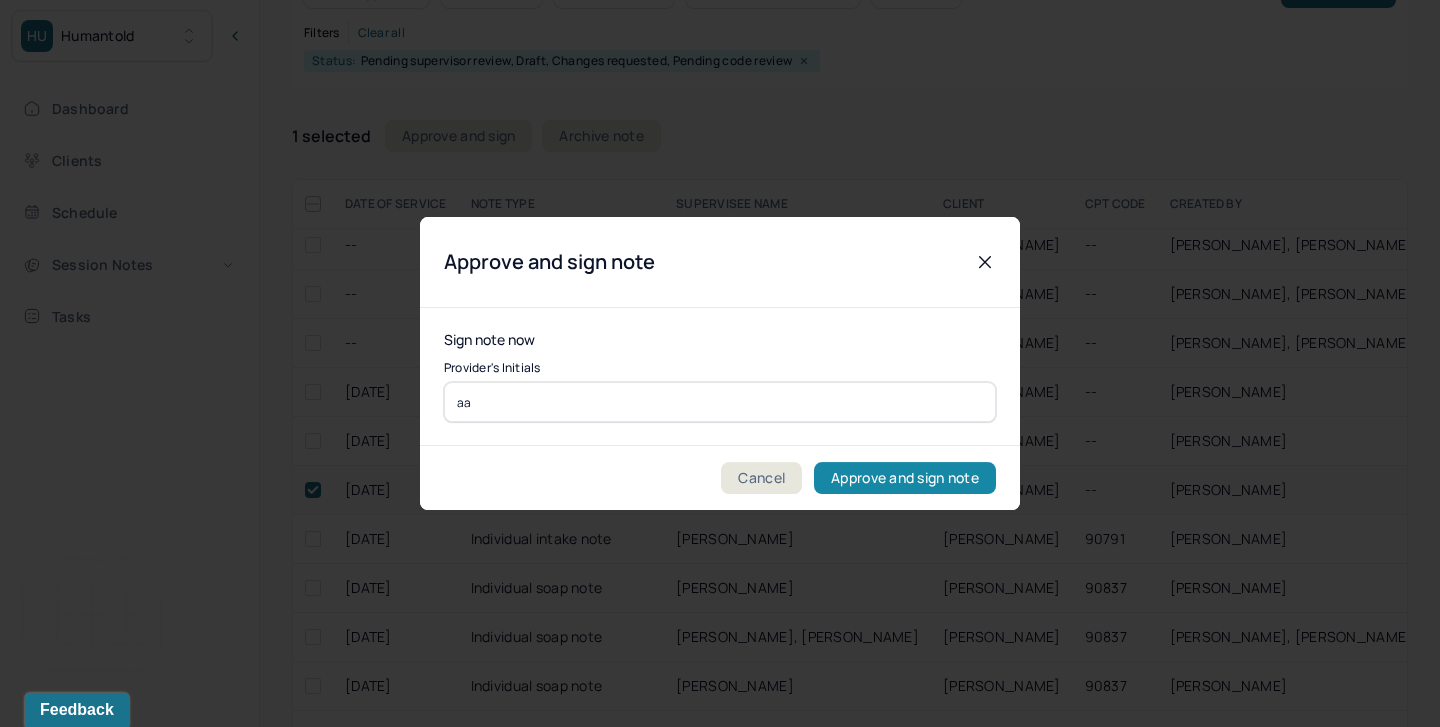 type on "aa" 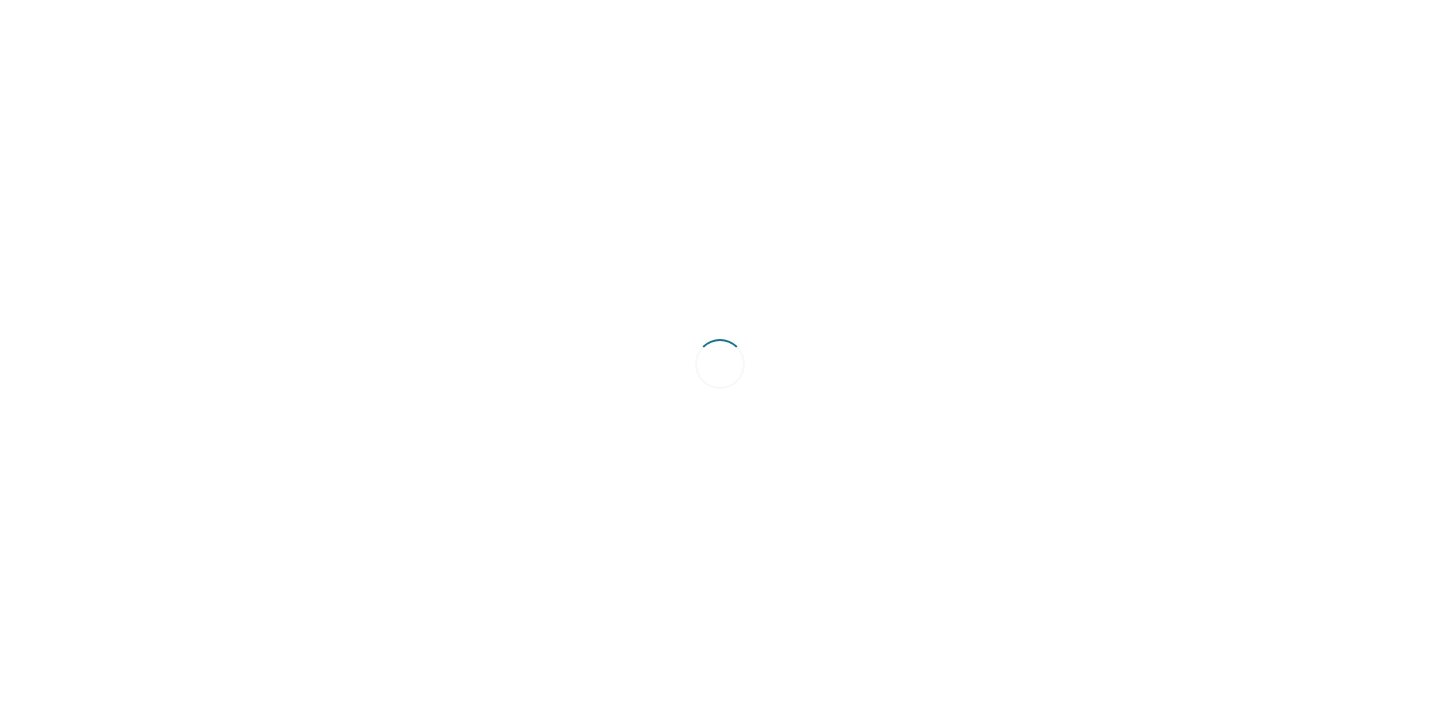 scroll, scrollTop: 0, scrollLeft: 0, axis: both 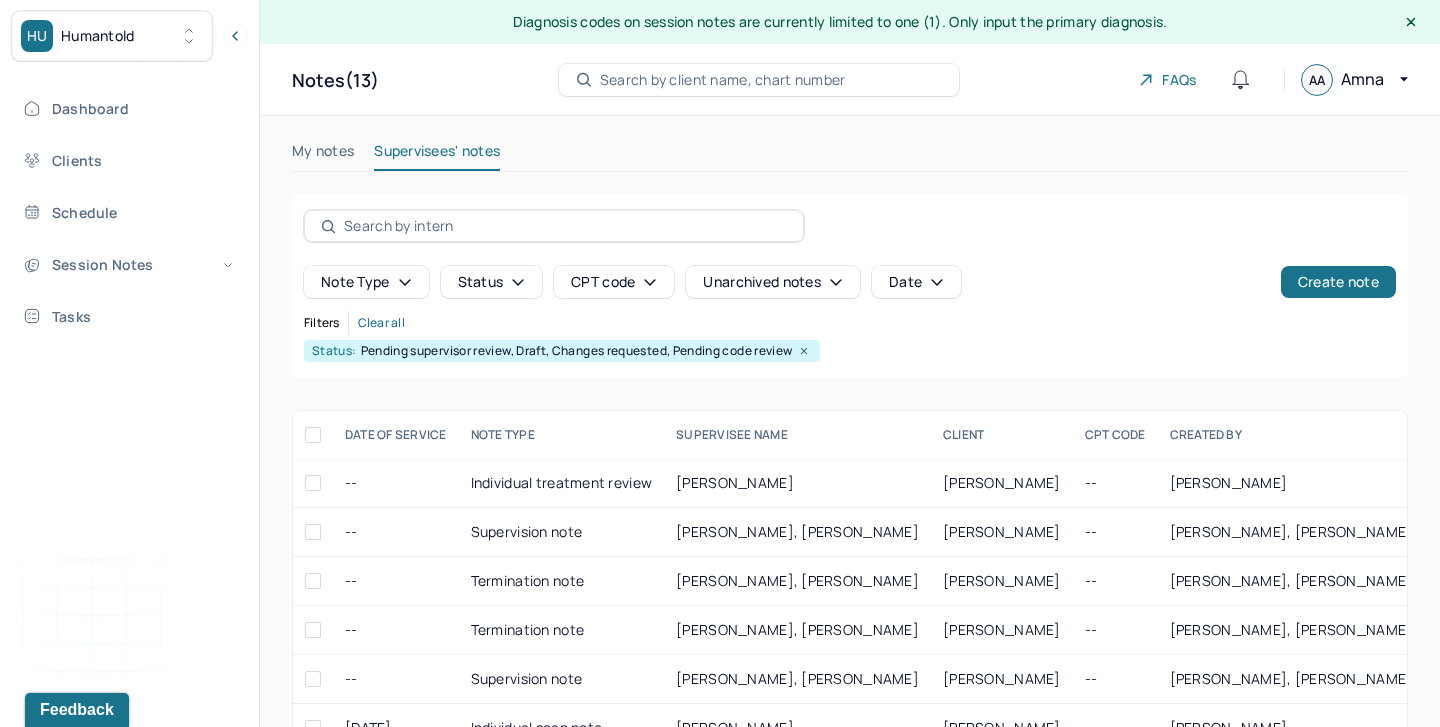 click on "My notes" at bounding box center (323, 155) 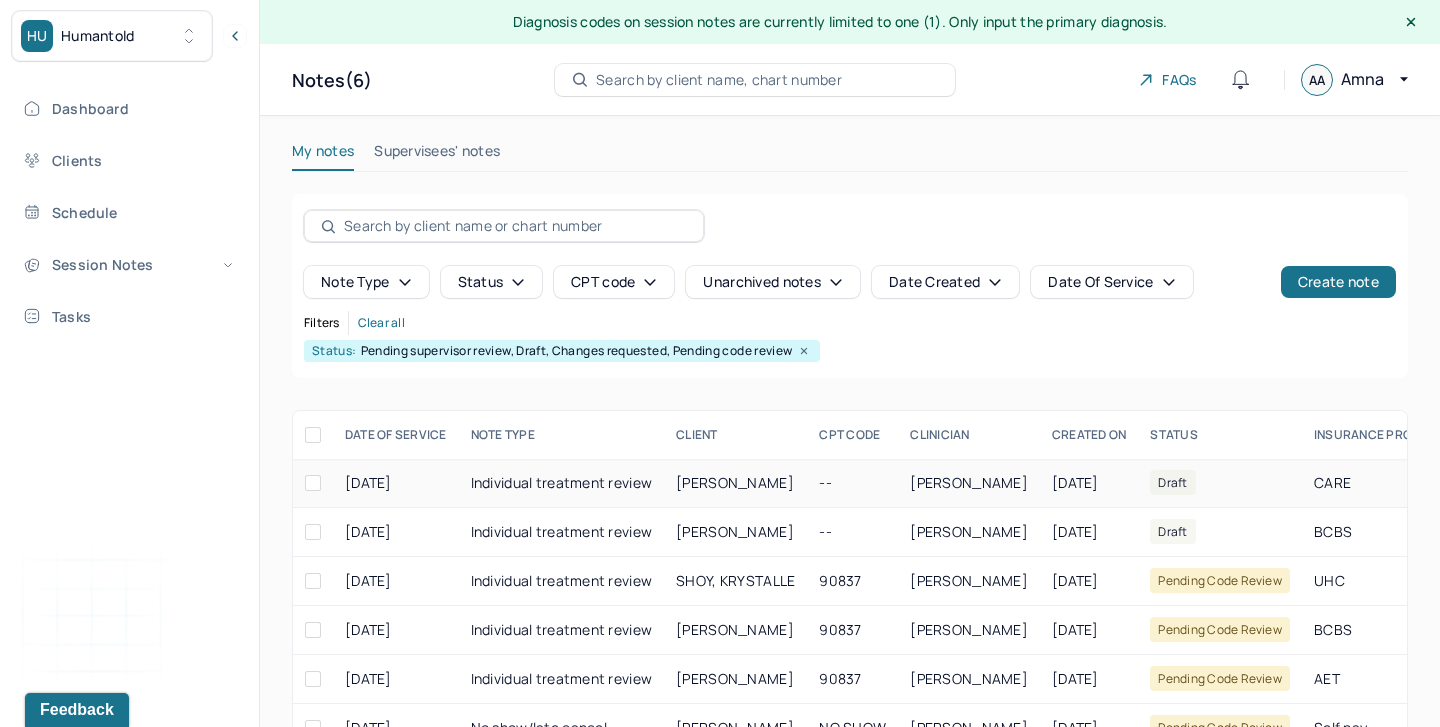 scroll, scrollTop: 52, scrollLeft: 0, axis: vertical 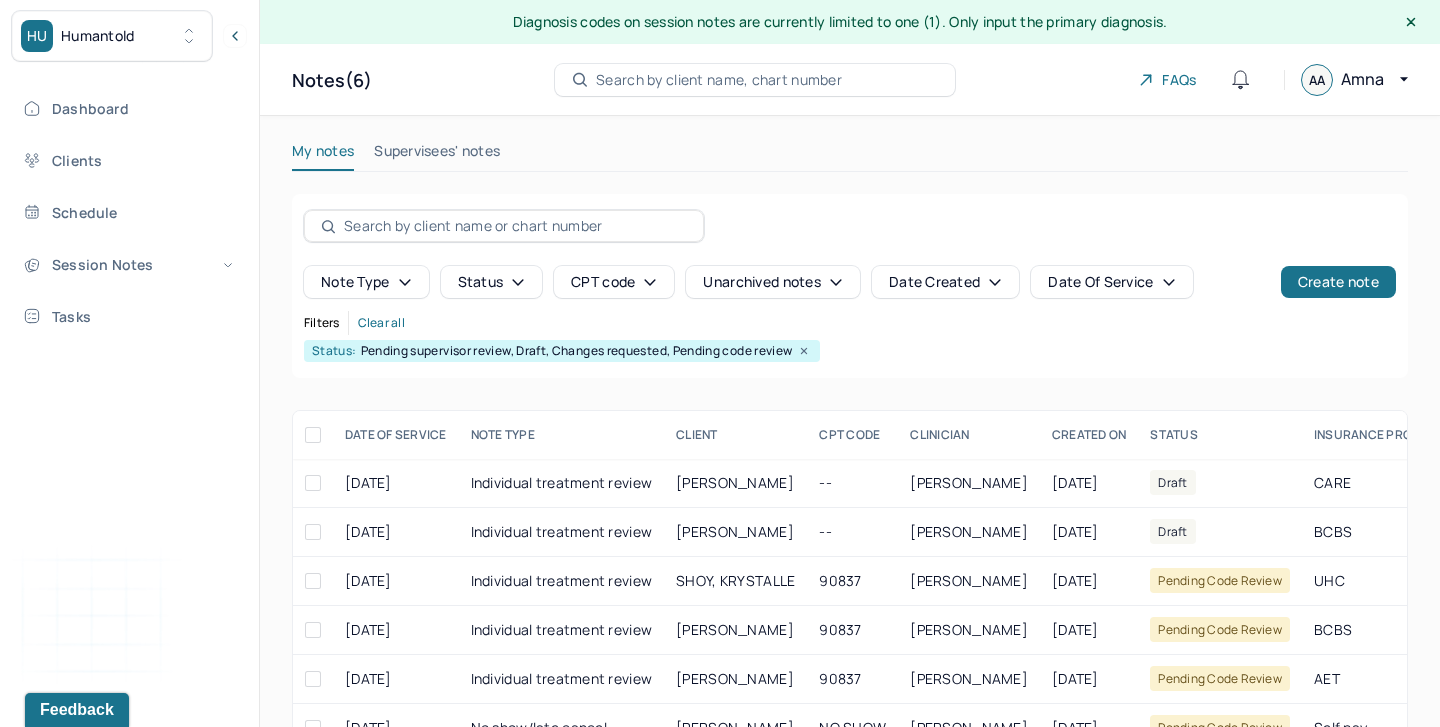 click on "Supervisees' notes" at bounding box center (437, 155) 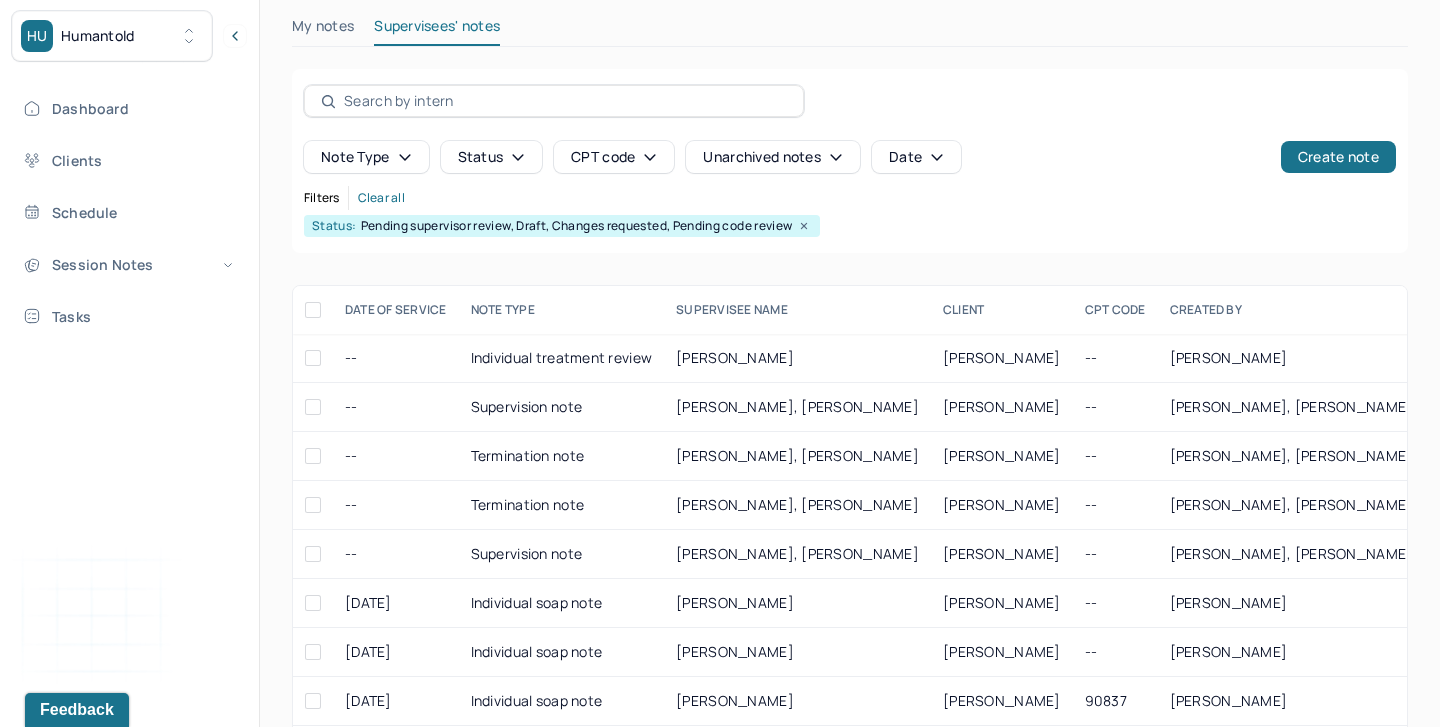 scroll, scrollTop: 290, scrollLeft: 0, axis: vertical 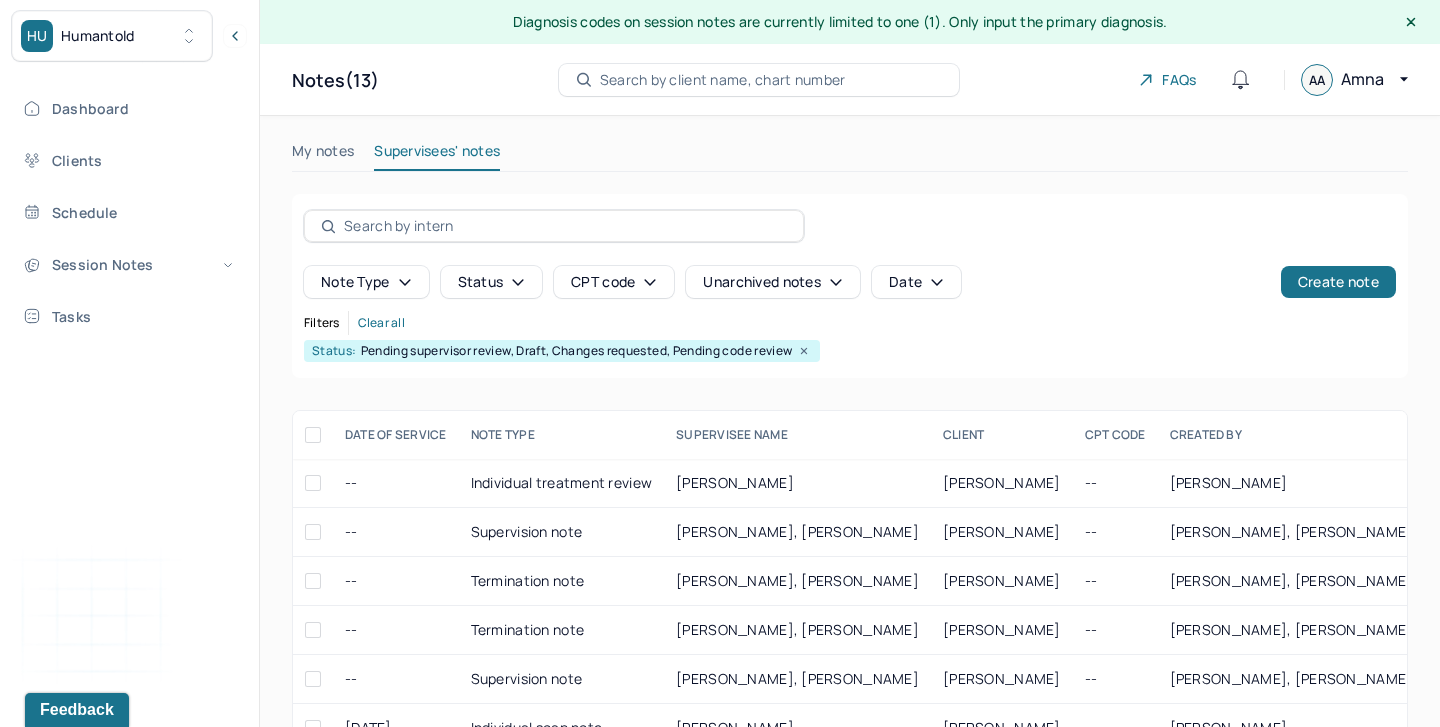 click on "My notes" at bounding box center [323, 155] 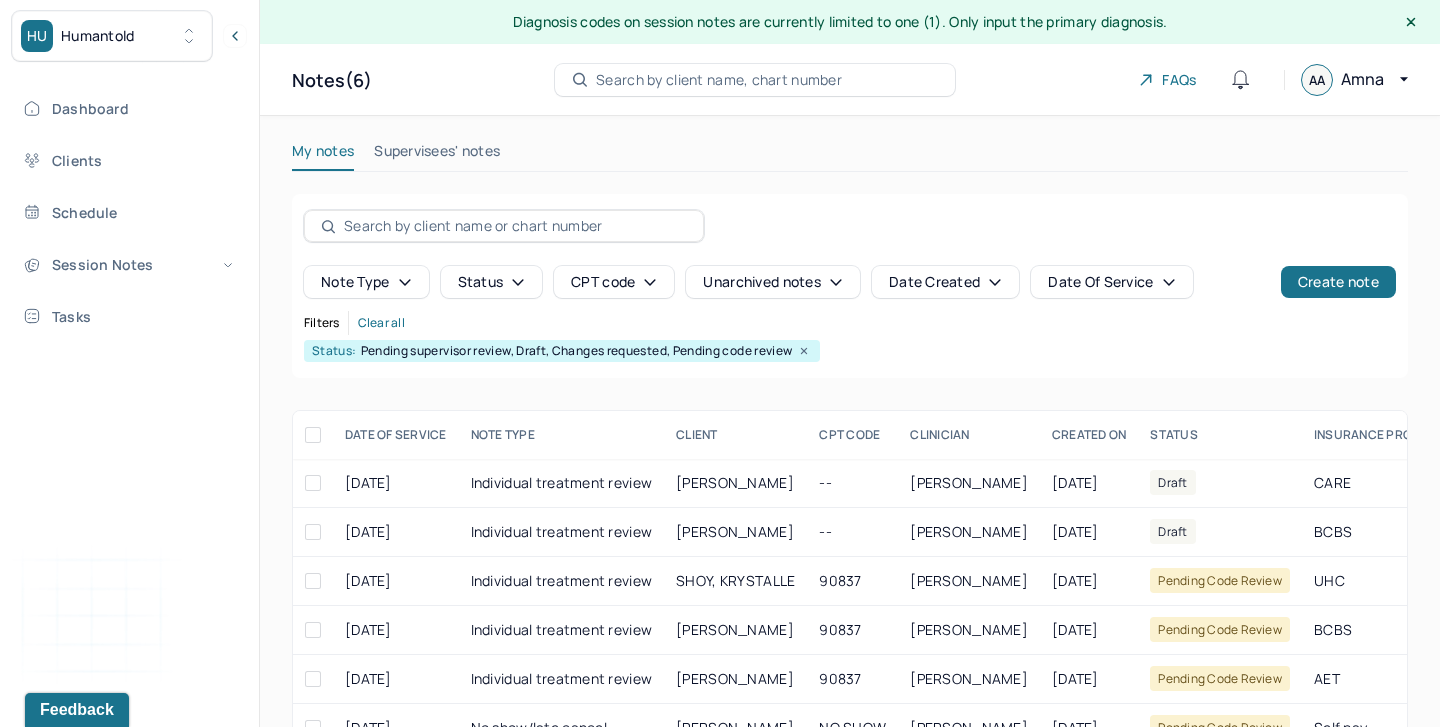 scroll, scrollTop: 52, scrollLeft: 0, axis: vertical 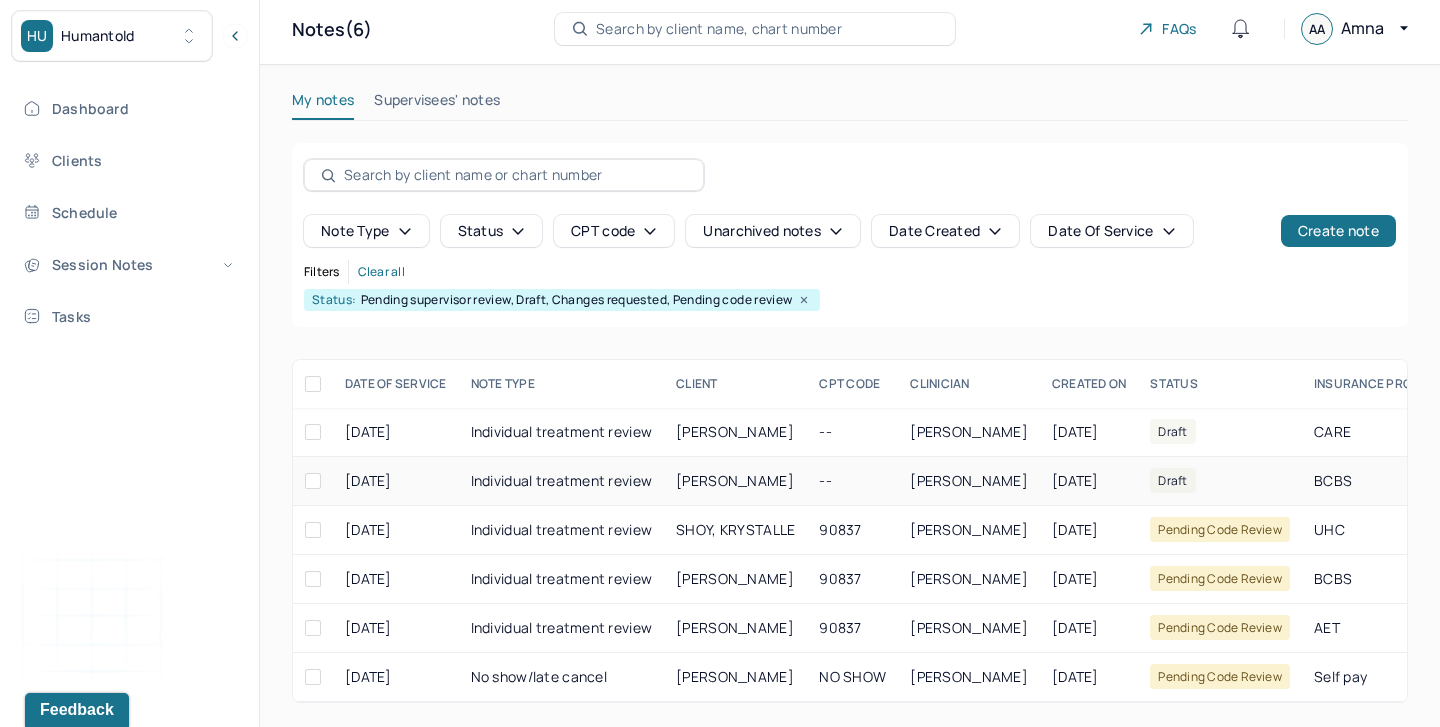 click on "Individual treatment review" at bounding box center [562, 481] 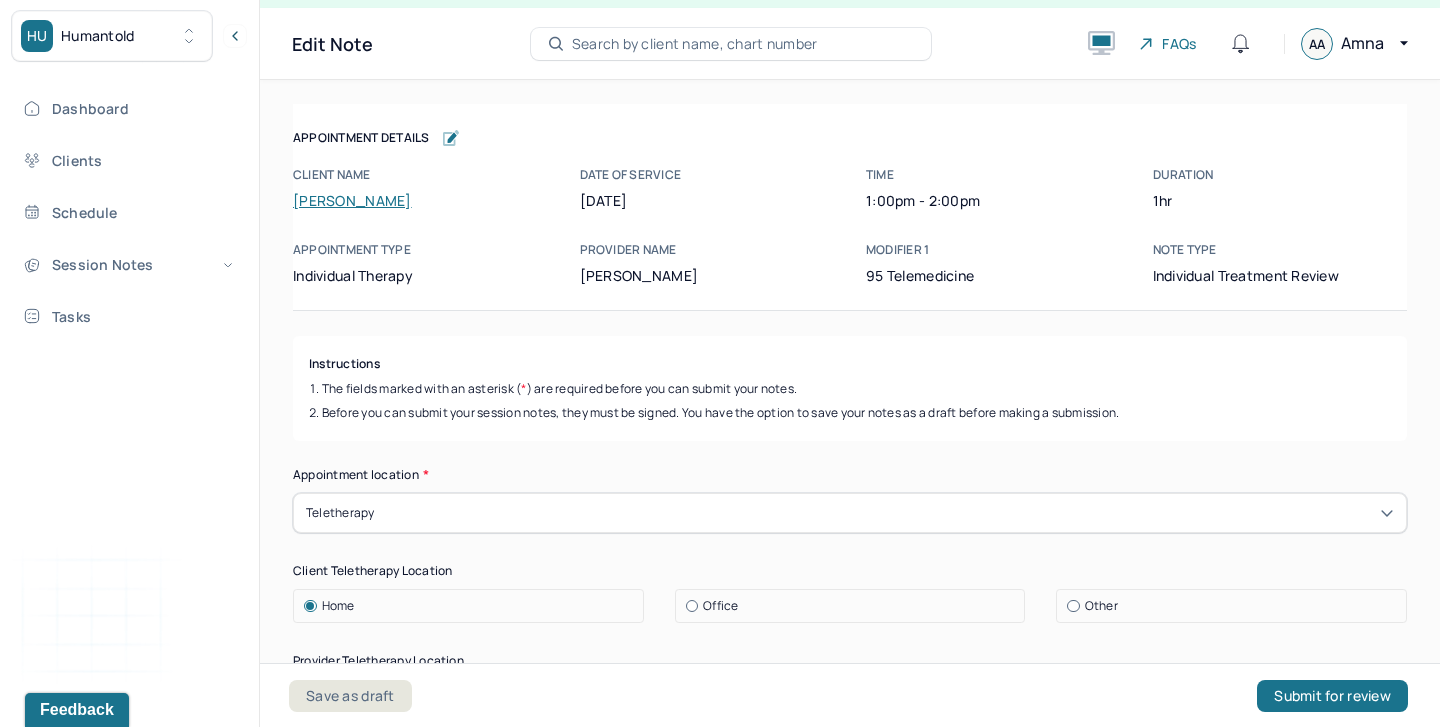 scroll, scrollTop: 36, scrollLeft: 0, axis: vertical 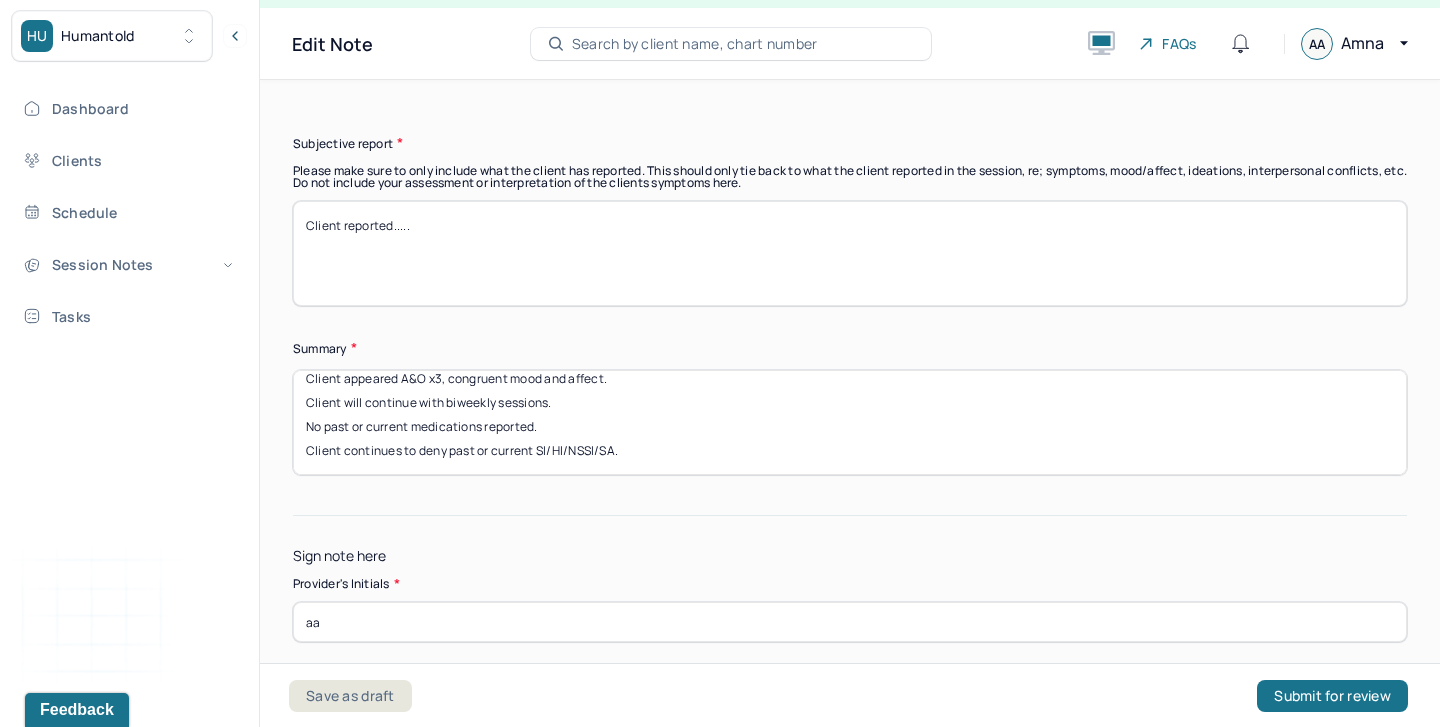 drag, startPoint x: 393, startPoint y: 205, endPoint x: 511, endPoint y: 205, distance: 118 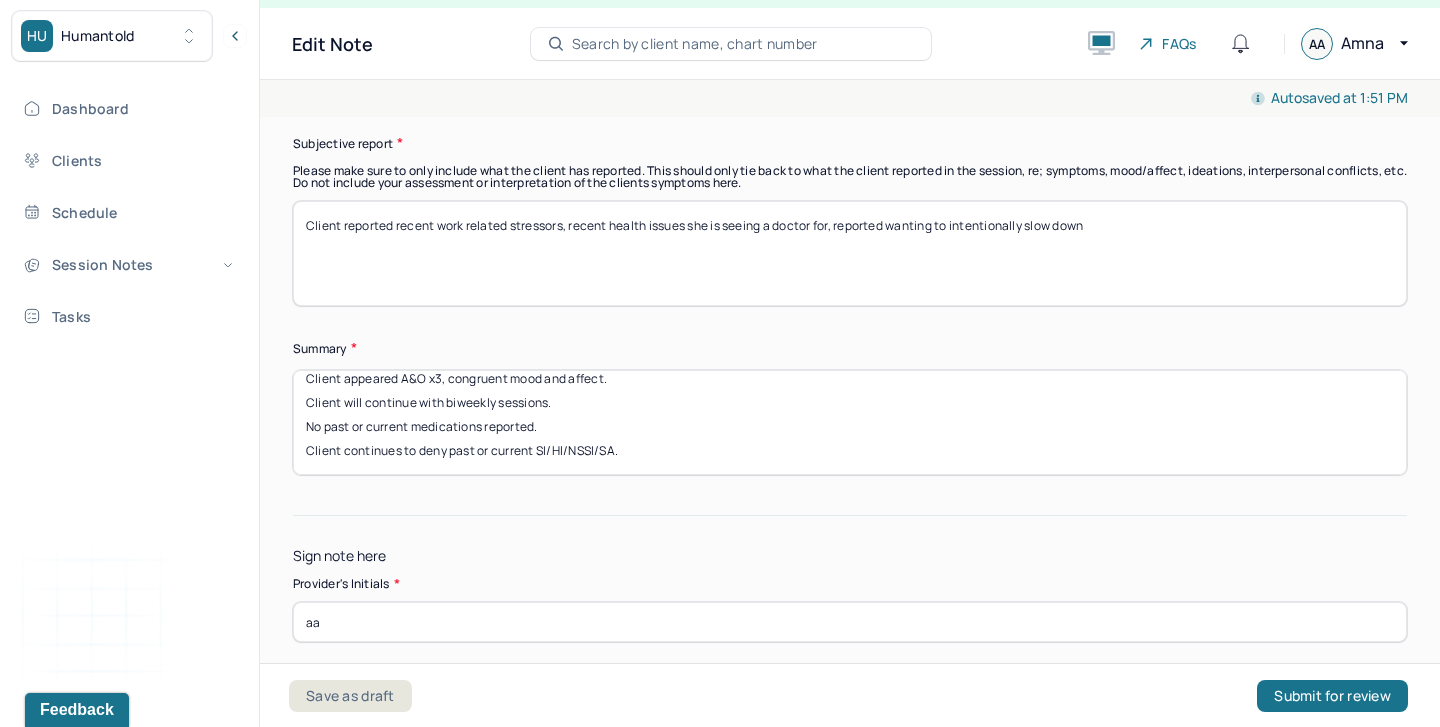 click on "Client reported recent work related stressors, recent health issues she is seeing a doctor for, reported wanting to intentibally slow down" at bounding box center (850, 253) 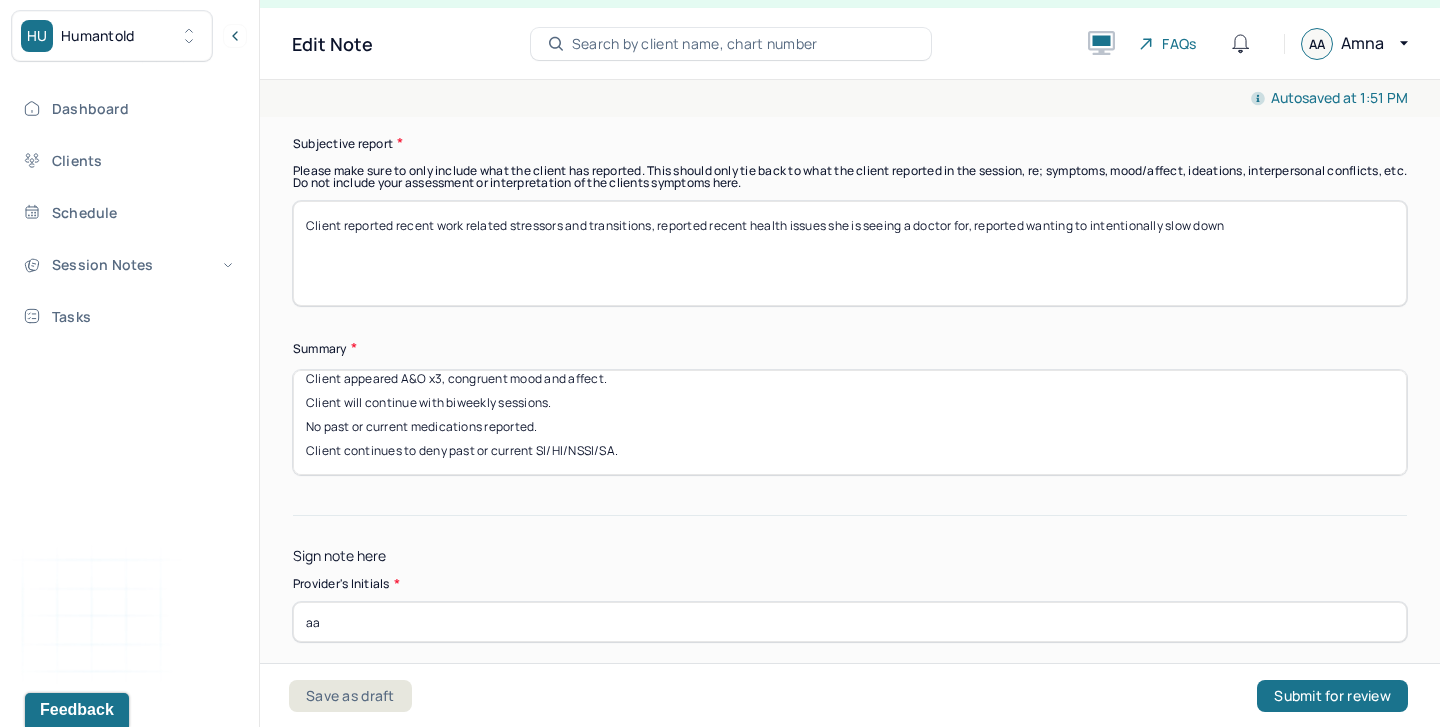 click on "Client reported recent work related stressors and transitions, reported recent health issues she is seeing a doctor for, reported wanting to intentionally slow down" at bounding box center (850, 253) 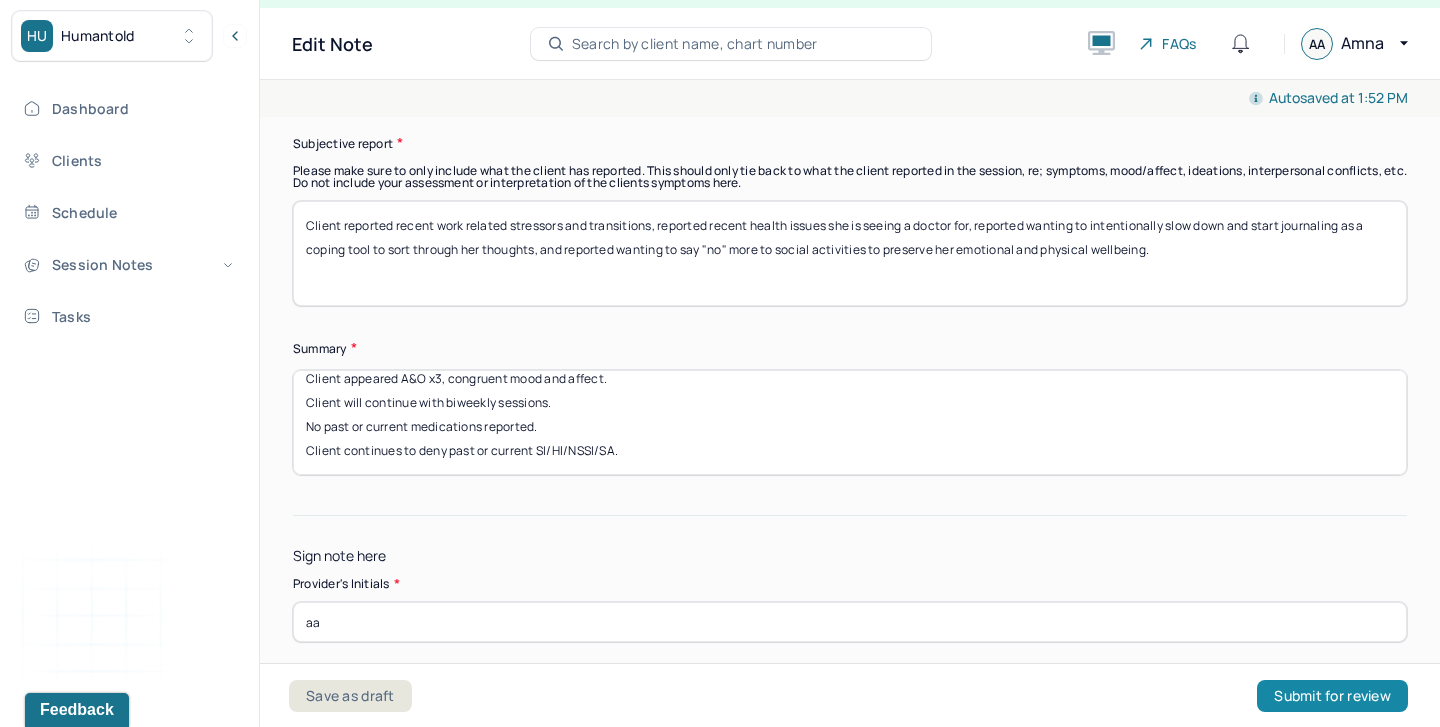 type on "Client reported recent work related stressors and transitions, reported recent health issues she is seeing a doctor for, reported wanting to intentionally slow down and start journaling as a coping tool to sort through her thoughts, and reported wanting to say "no" more to social activities to preserve her emotional and physical wellbeing." 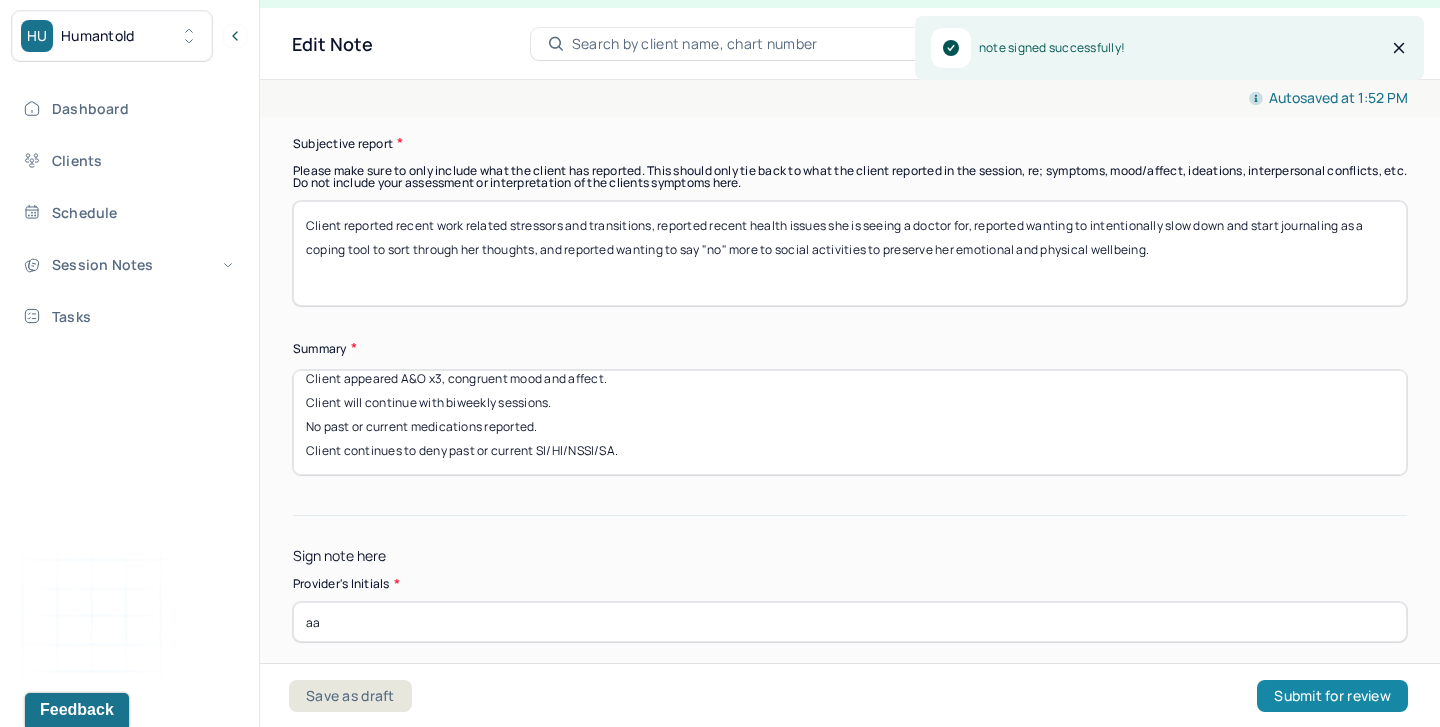 scroll, scrollTop: 0, scrollLeft: 0, axis: both 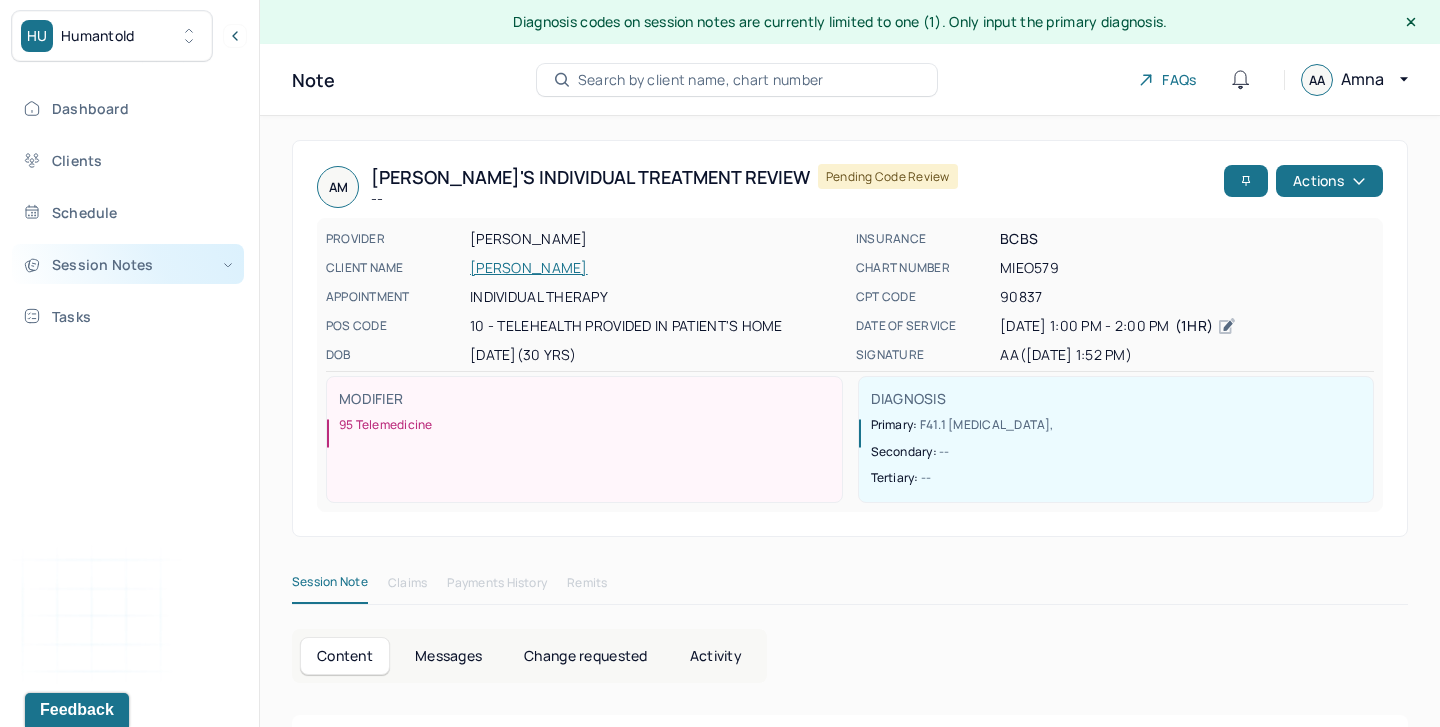 click on "Session Notes" at bounding box center (128, 264) 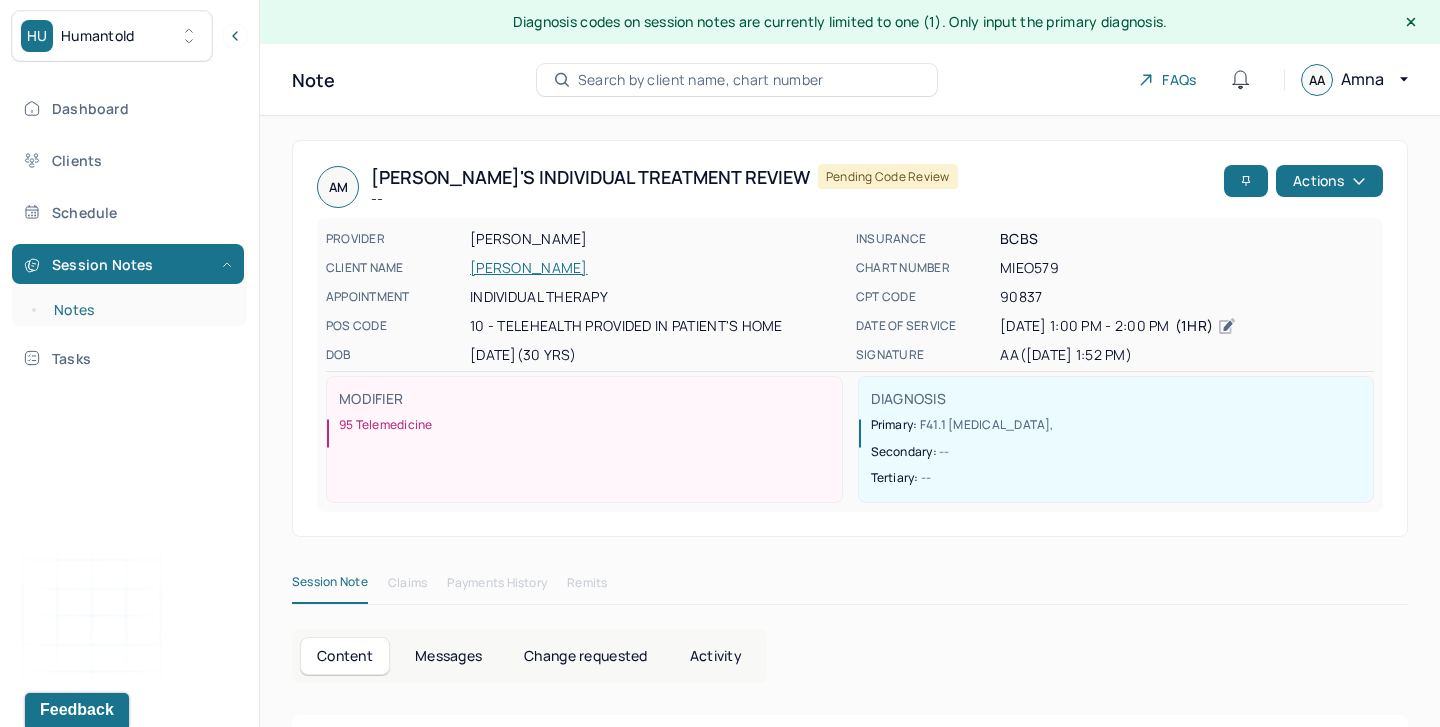 click on "Notes" at bounding box center (139, 310) 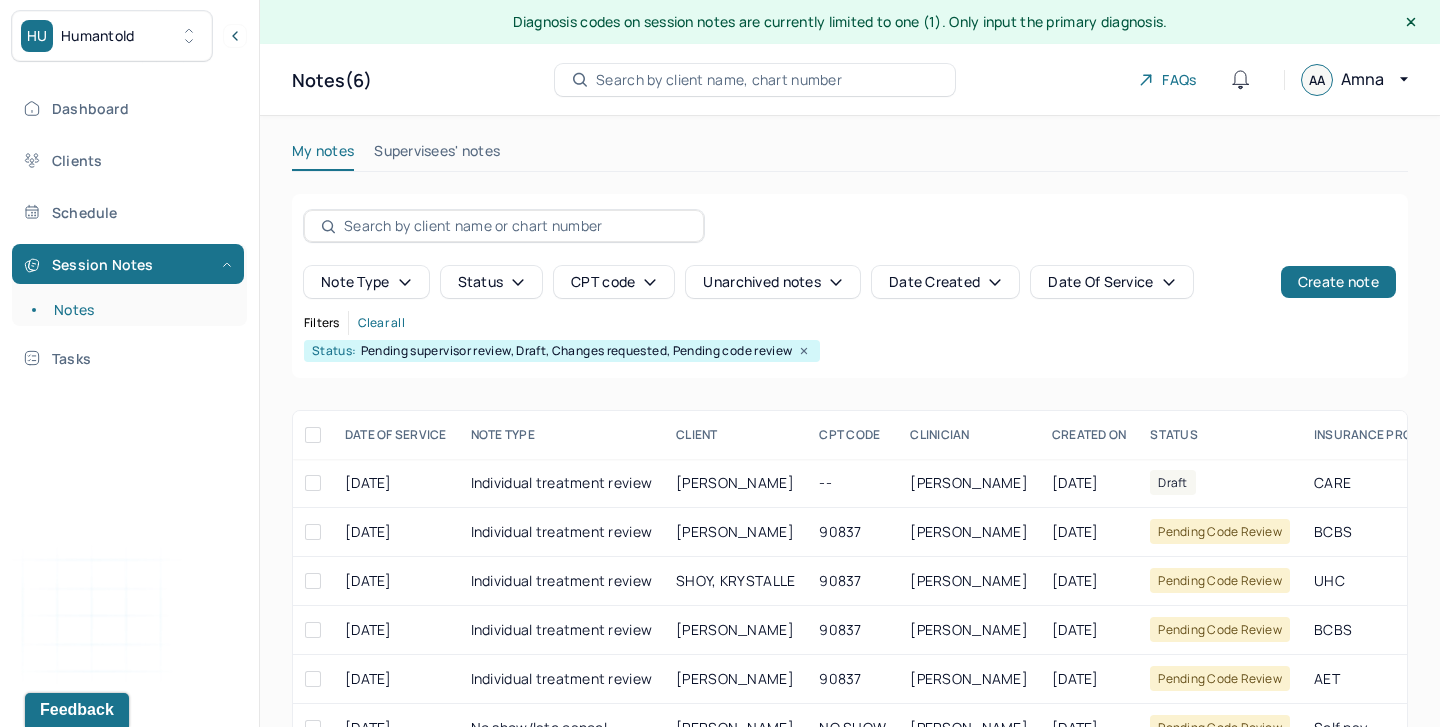click on "My notes" at bounding box center (323, 155) 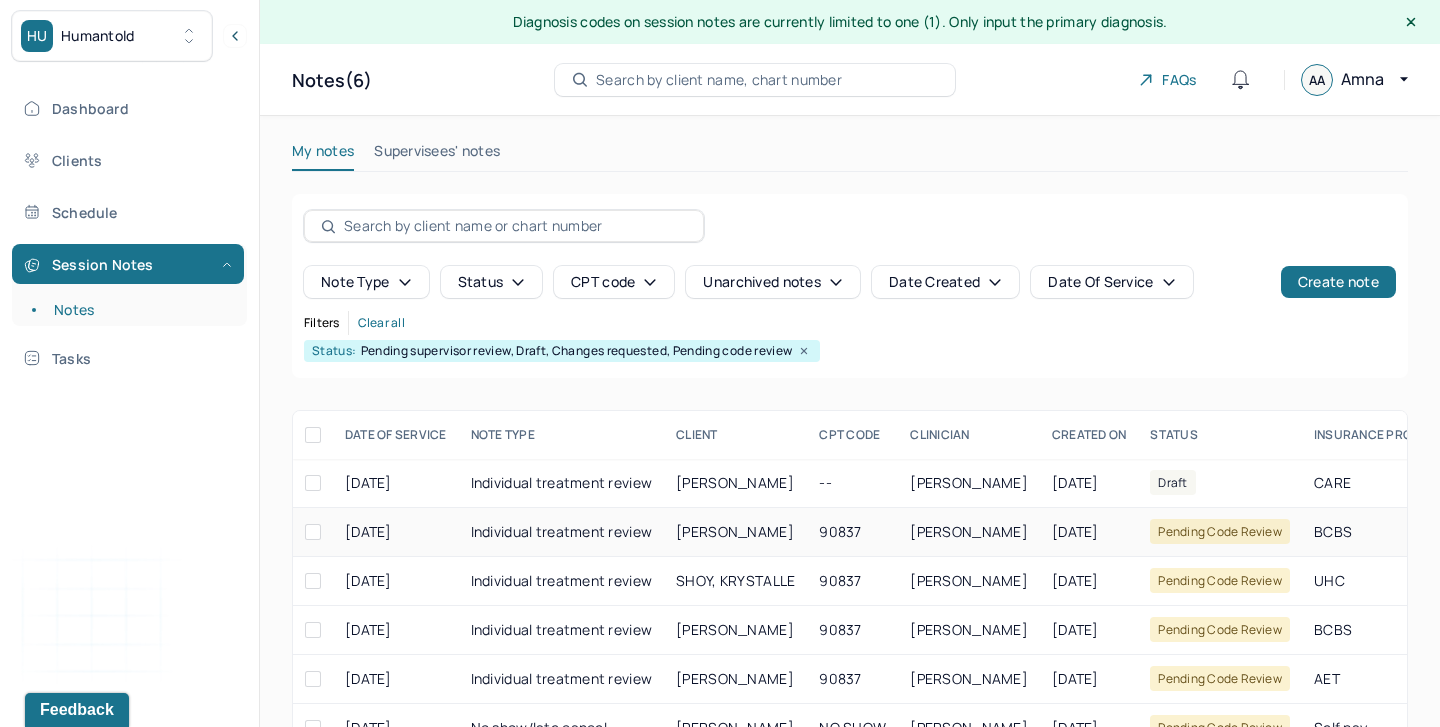 scroll, scrollTop: 52, scrollLeft: 0, axis: vertical 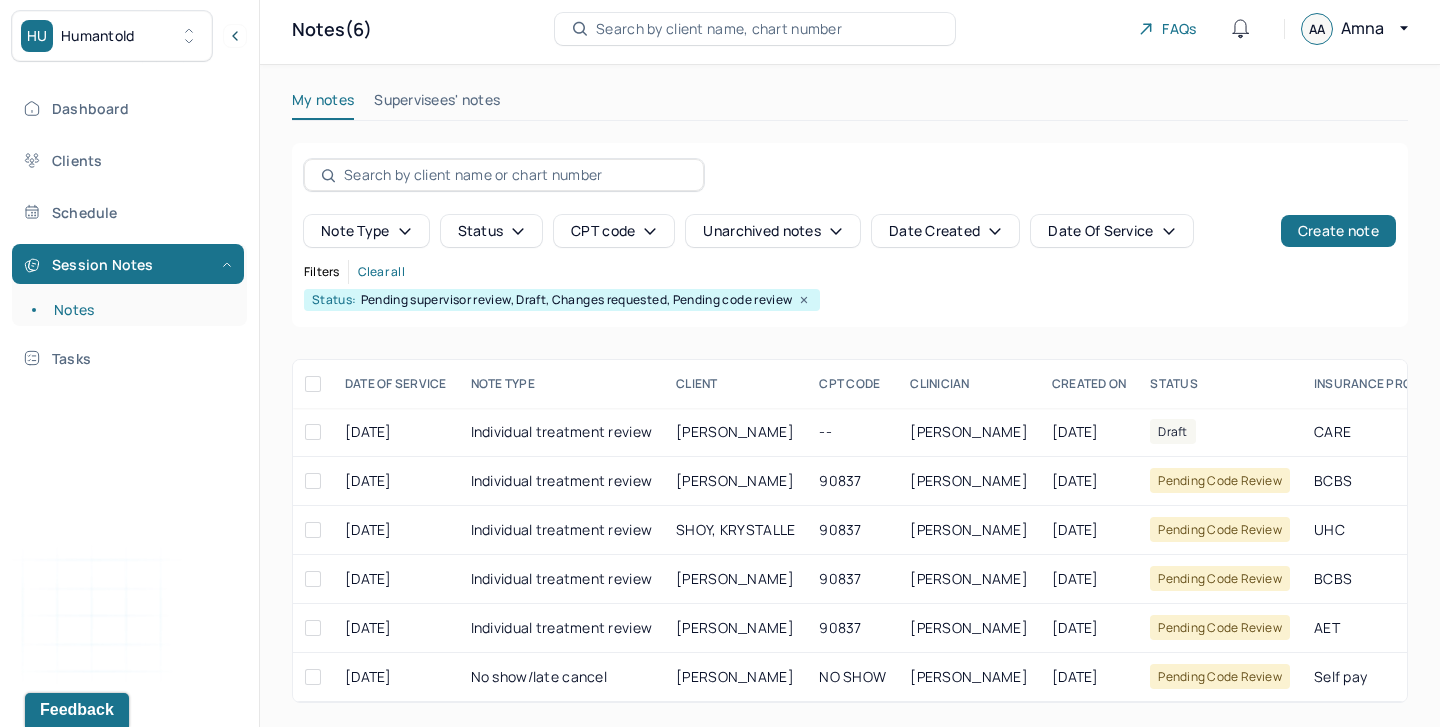 click on "Supervisees' notes" at bounding box center (437, 104) 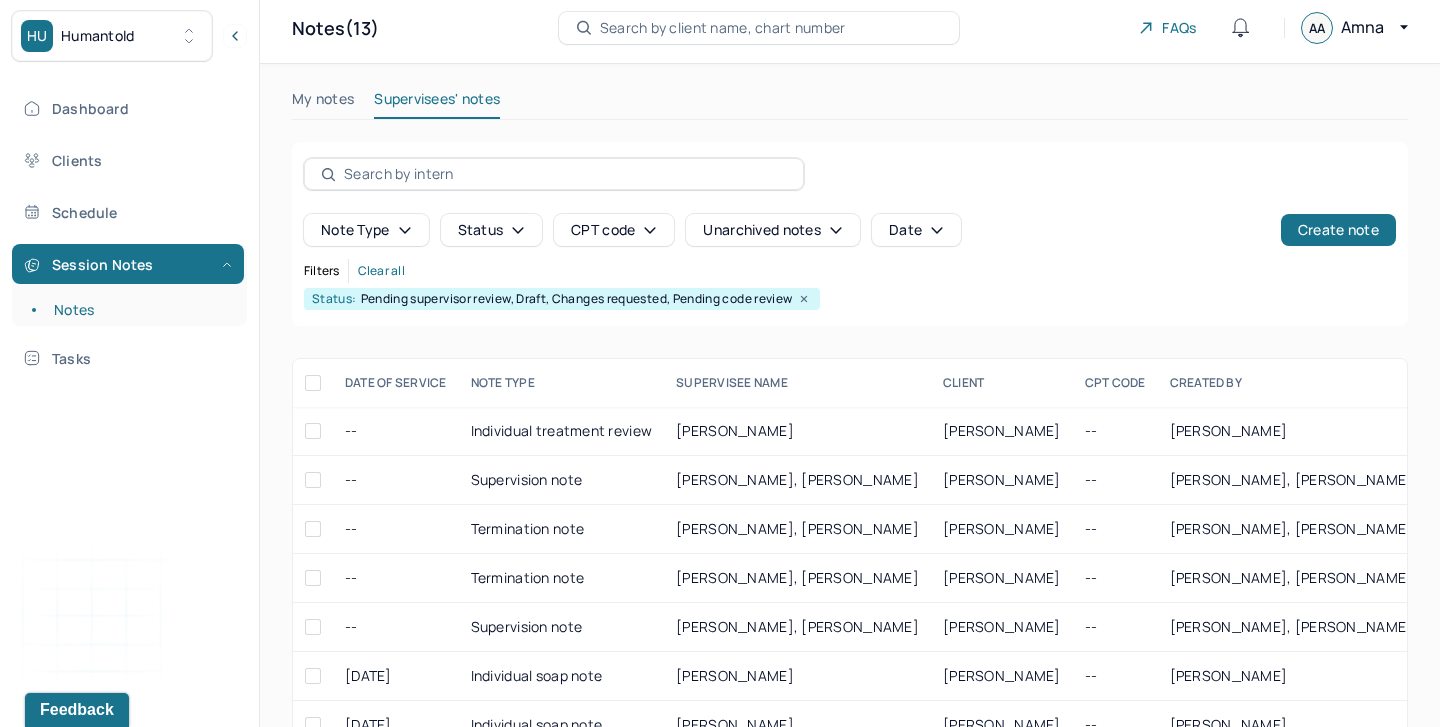 scroll, scrollTop: 290, scrollLeft: 0, axis: vertical 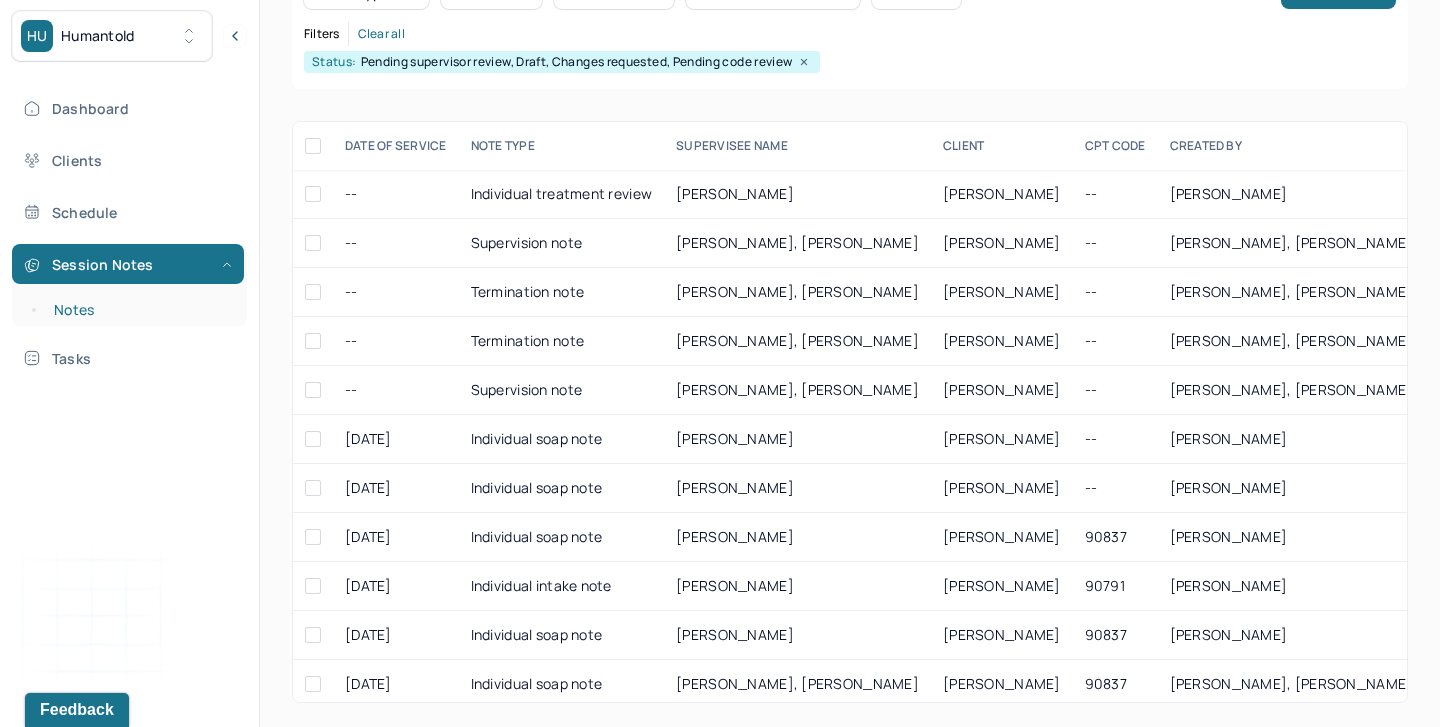 click on "Notes" at bounding box center (139, 310) 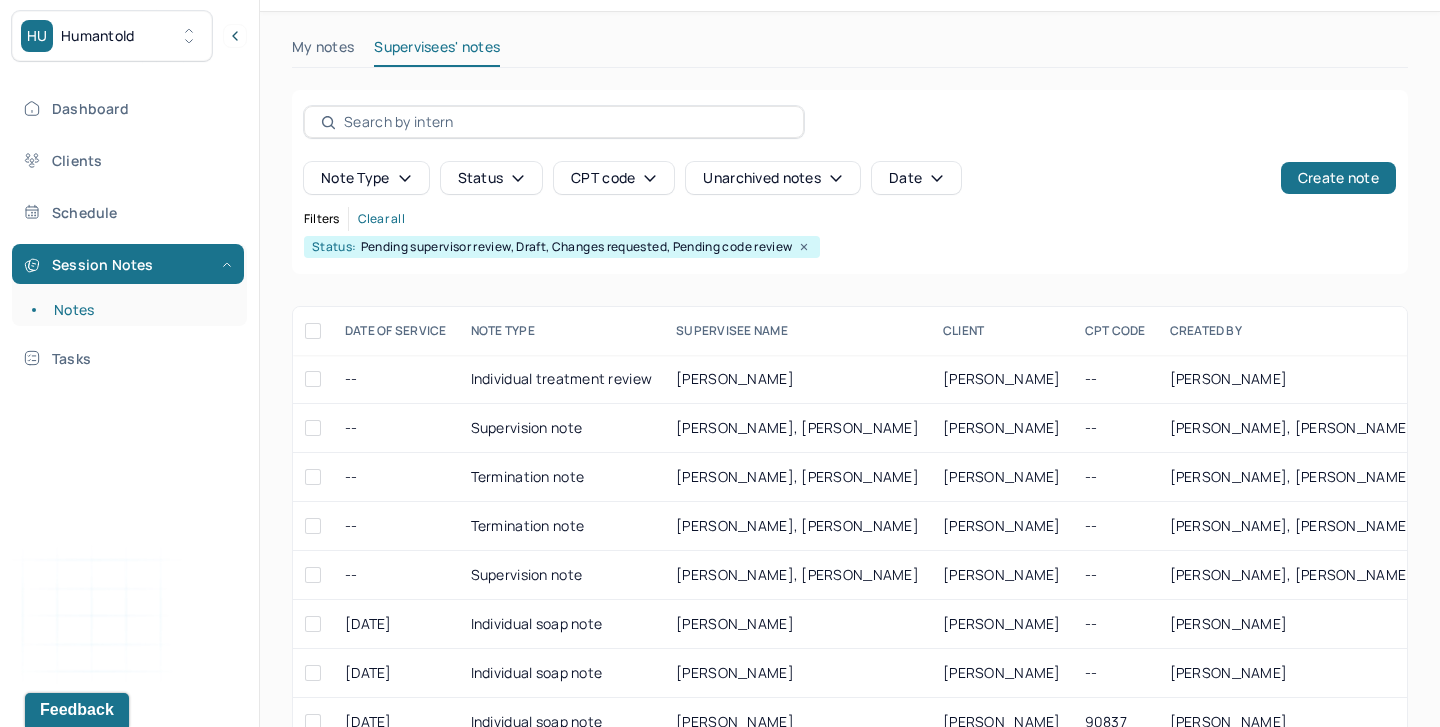 click on "My notes" at bounding box center (323, 51) 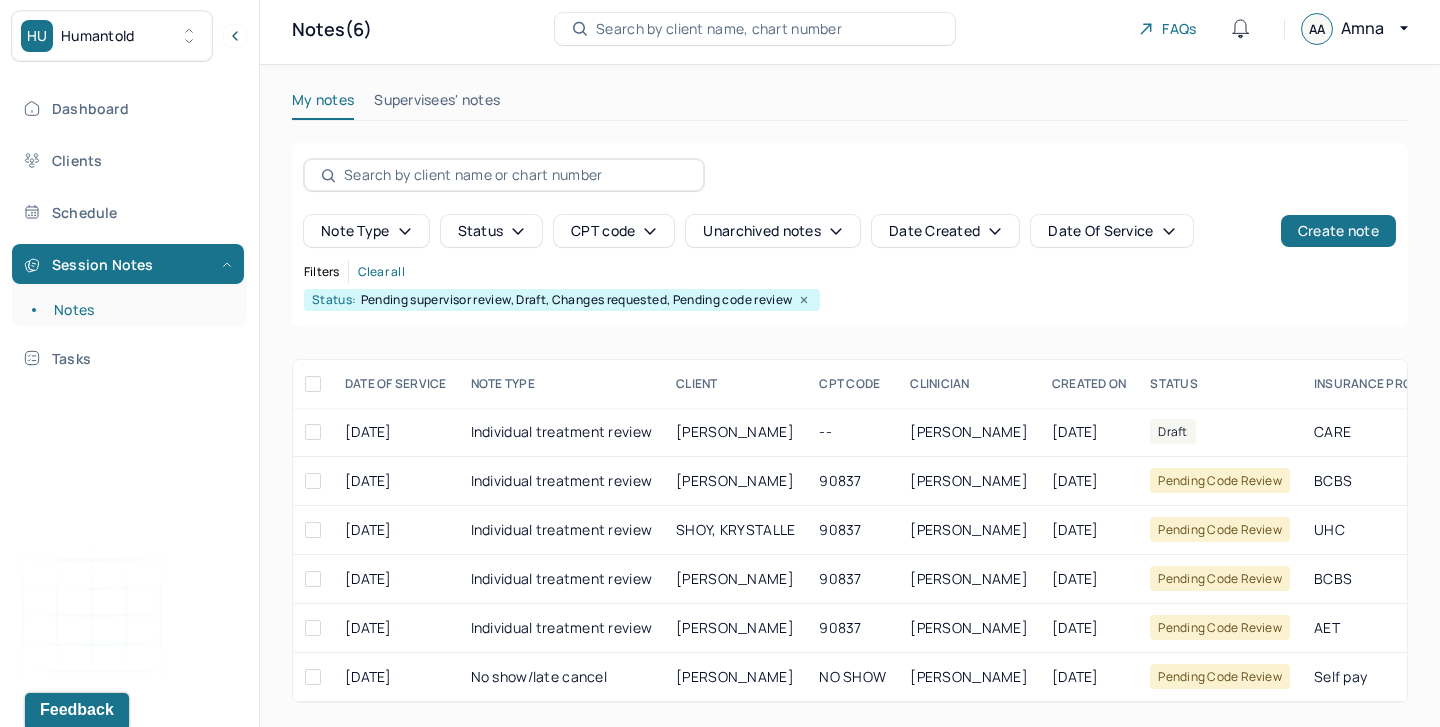 scroll, scrollTop: 52, scrollLeft: 0, axis: vertical 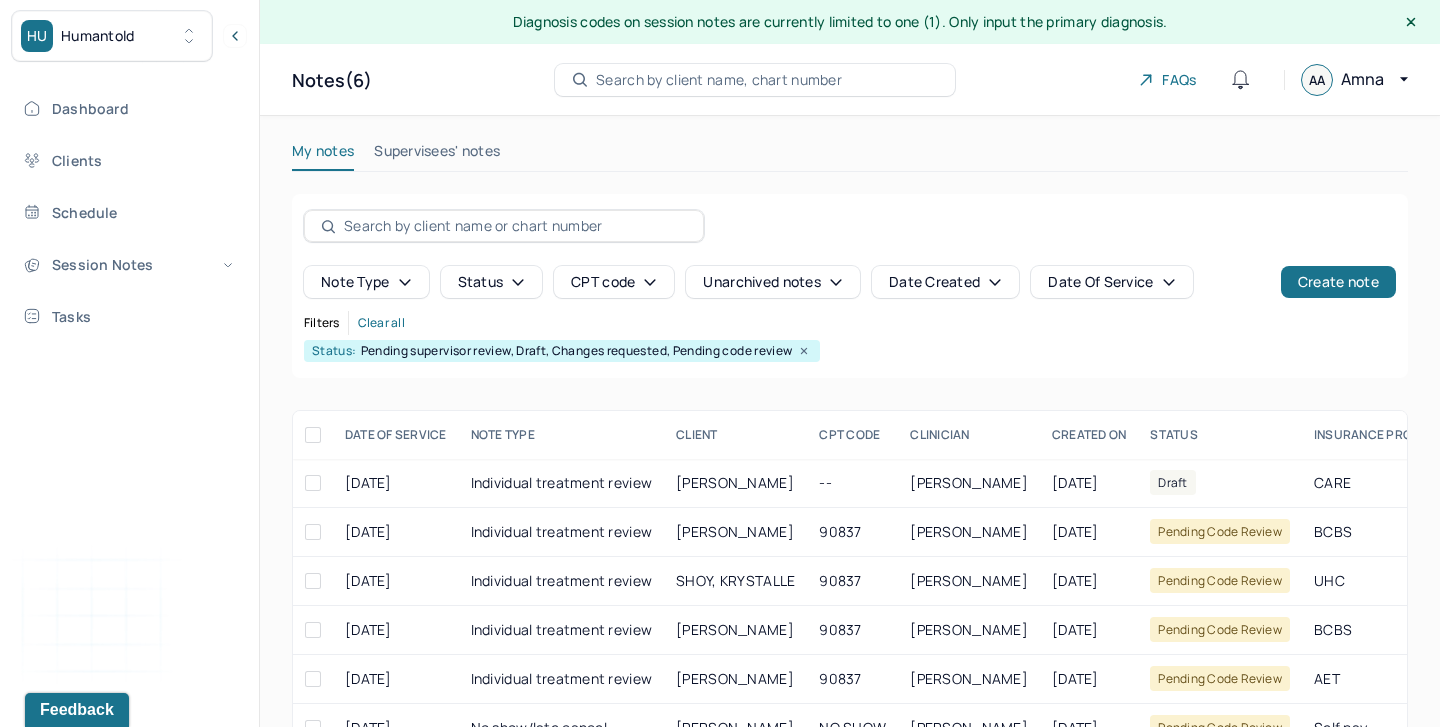 click on "Supervisees' notes" at bounding box center (437, 155) 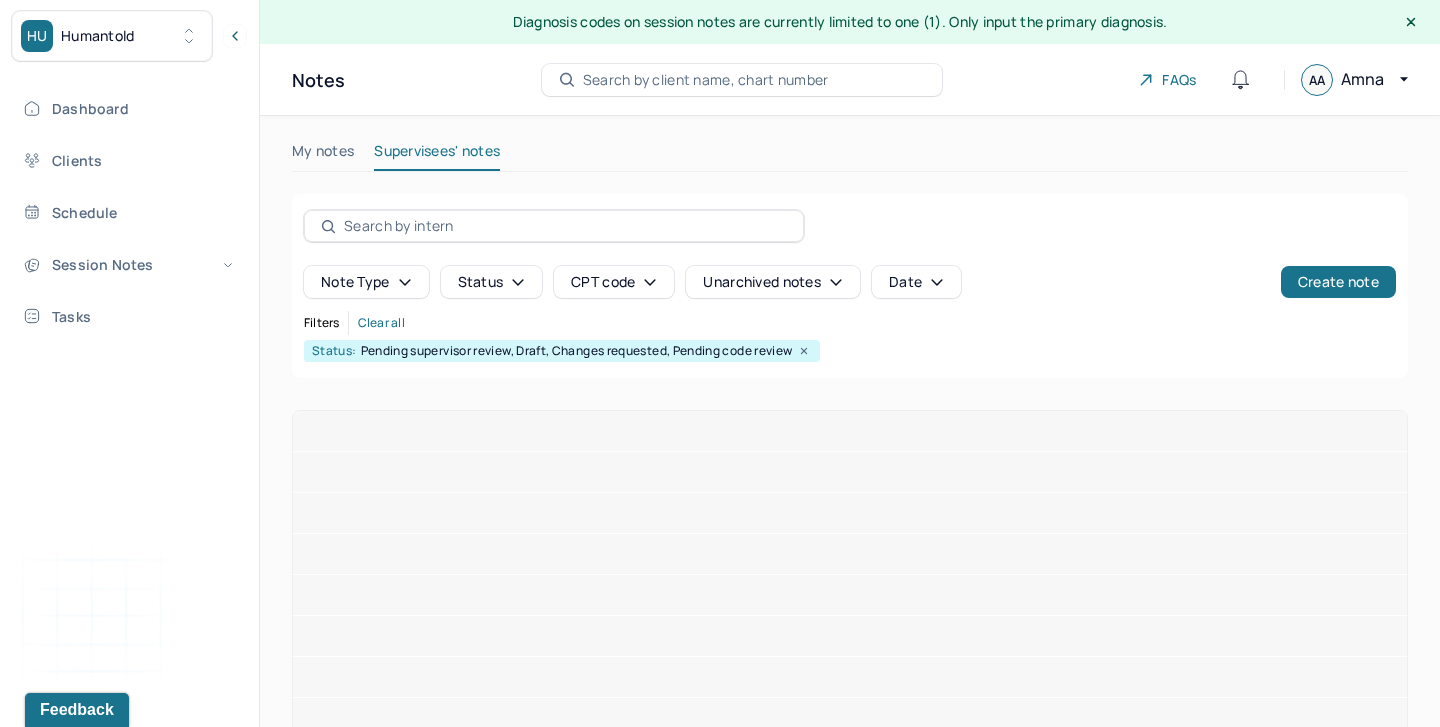 click on "Supervisees' notes" at bounding box center (437, 155) 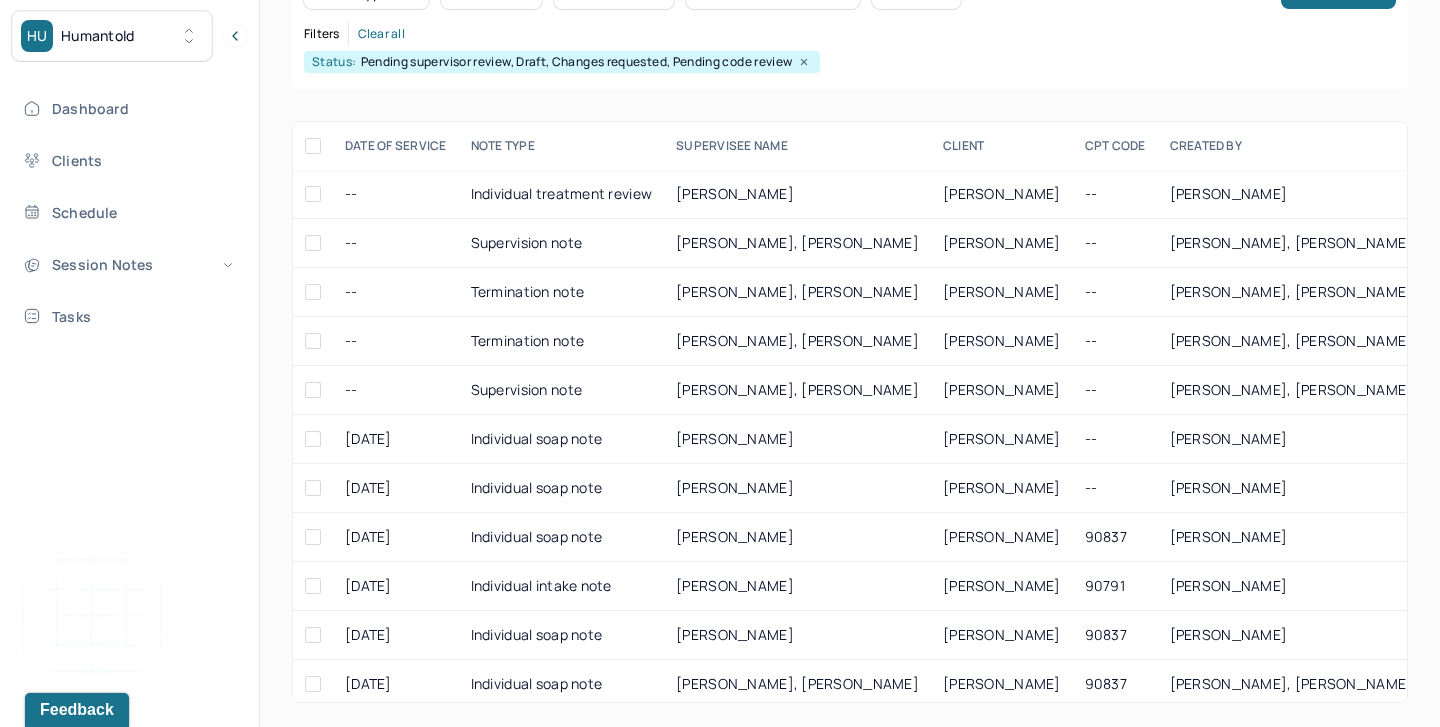 scroll, scrollTop: 0, scrollLeft: 0, axis: both 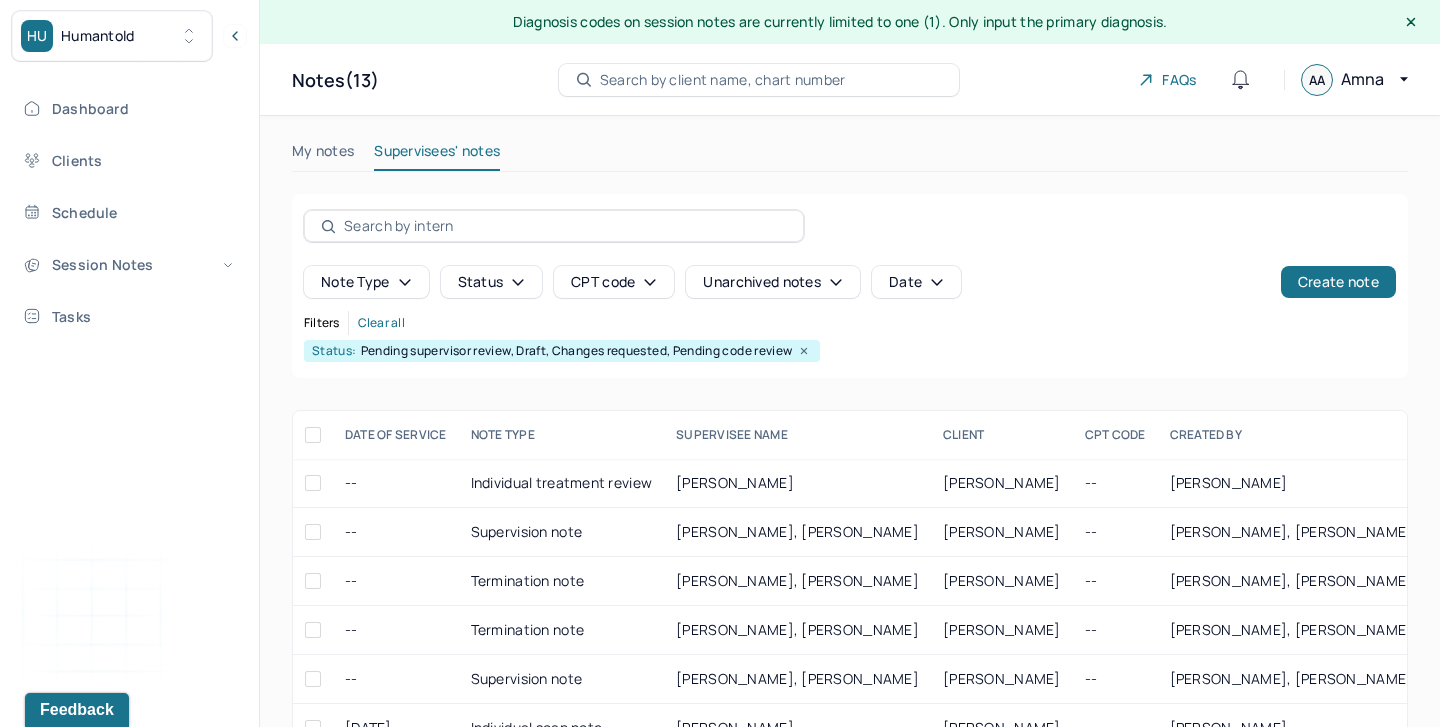 click on "My notes" at bounding box center [323, 155] 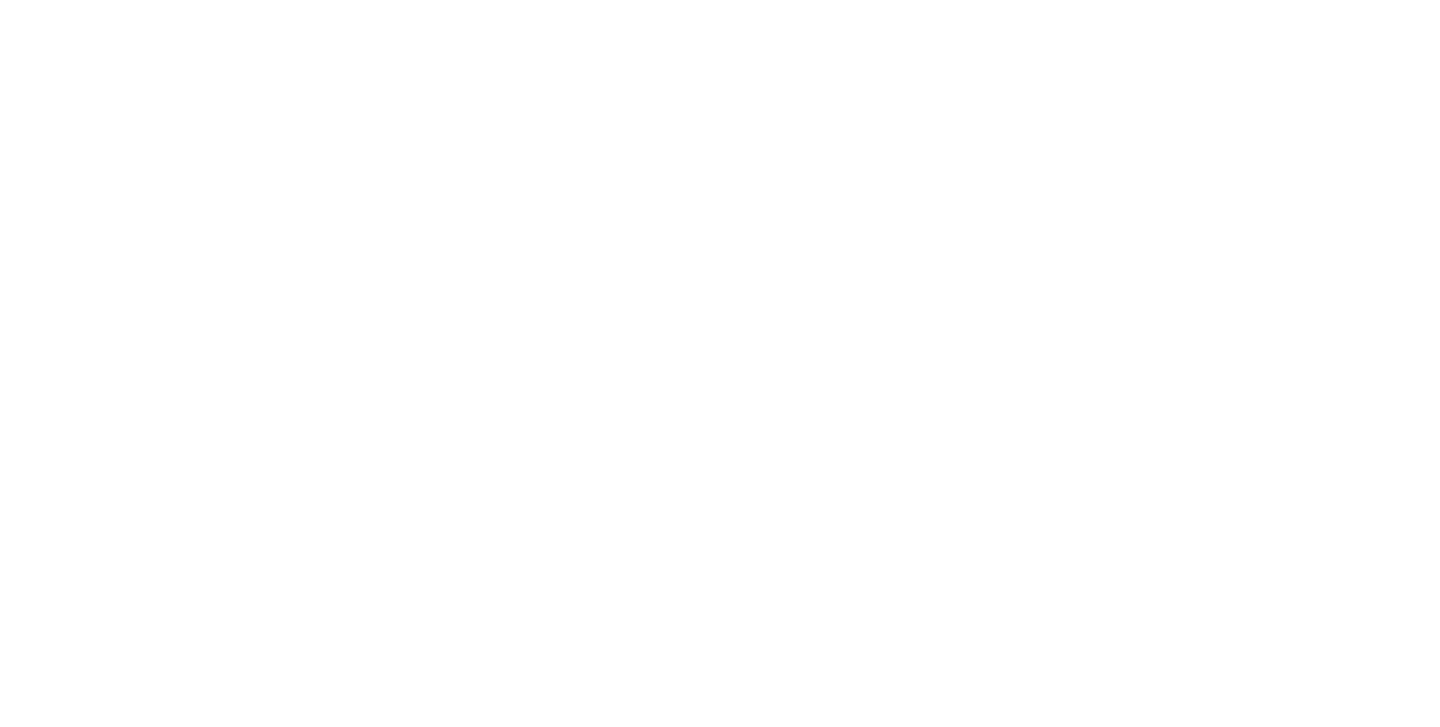scroll, scrollTop: 0, scrollLeft: 0, axis: both 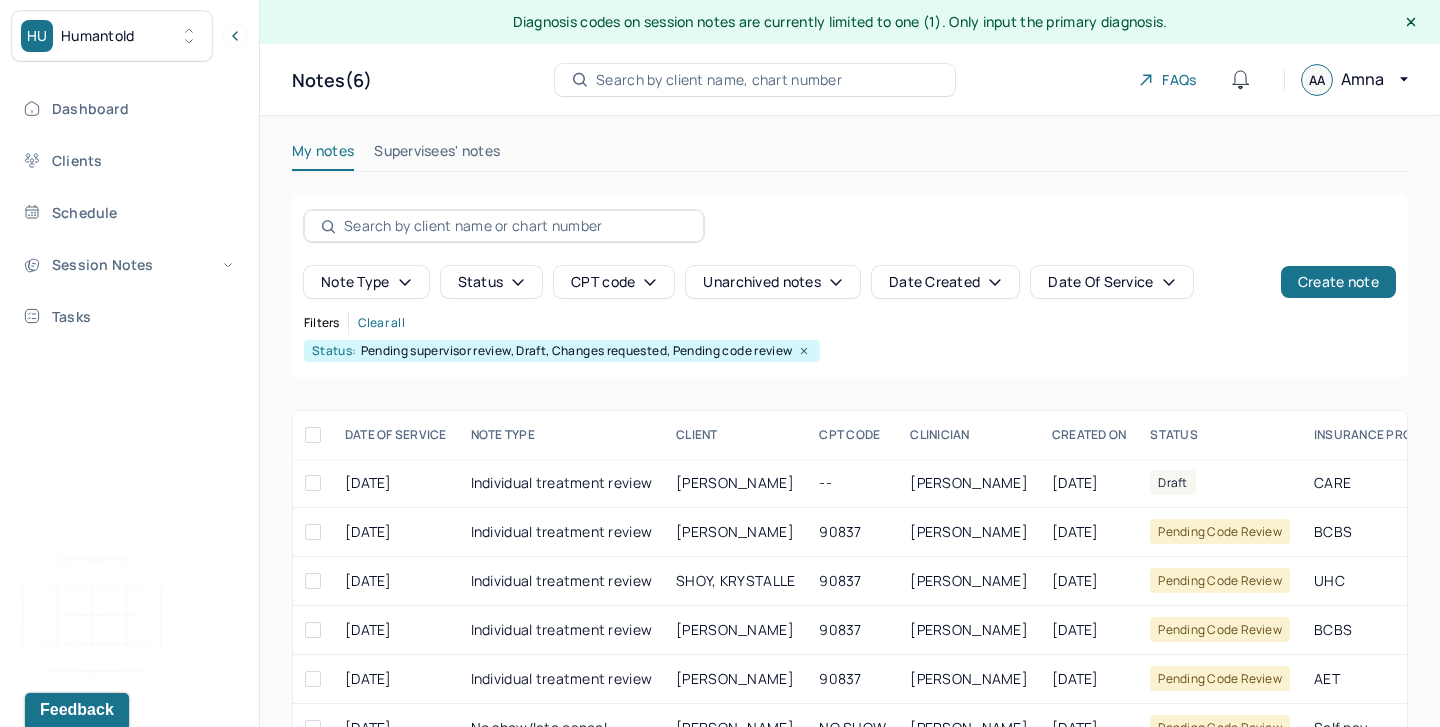 click on "Supervisees' notes" at bounding box center (437, 155) 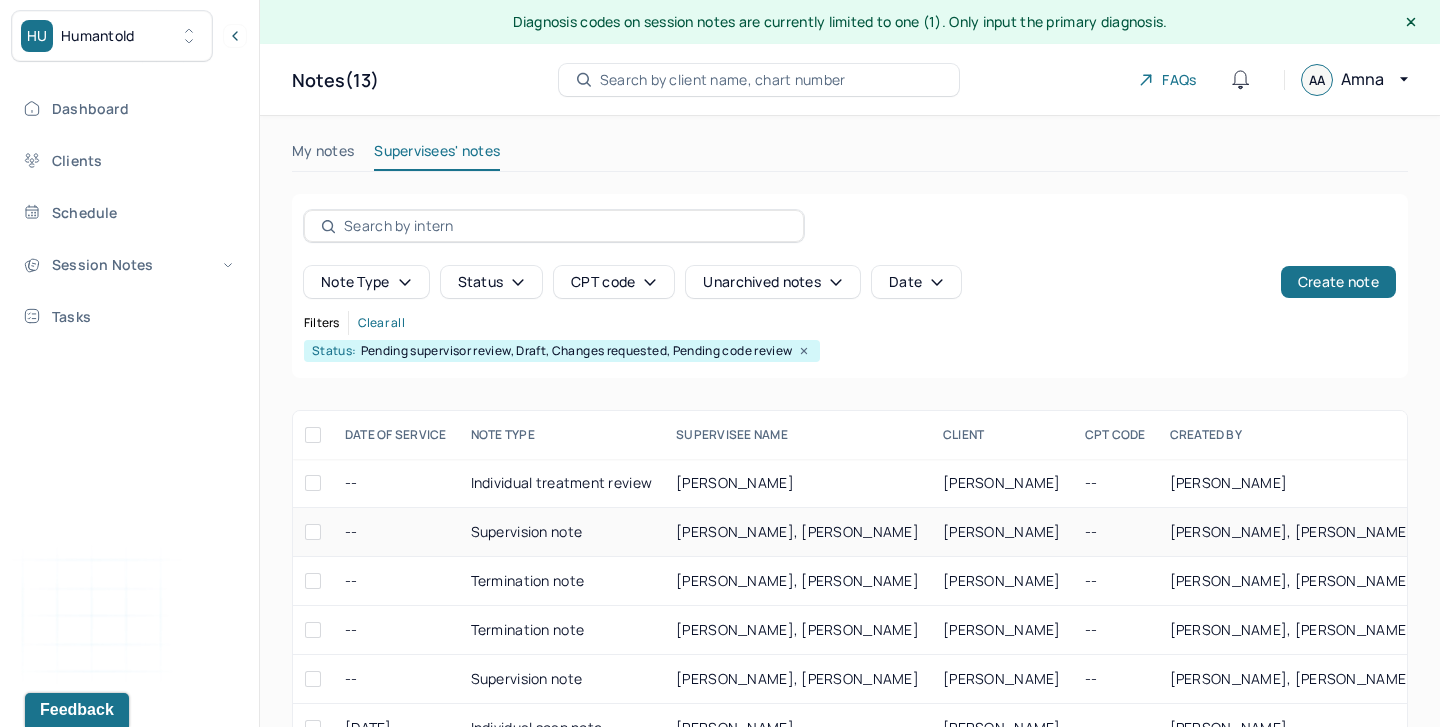 scroll, scrollTop: 105, scrollLeft: 0, axis: vertical 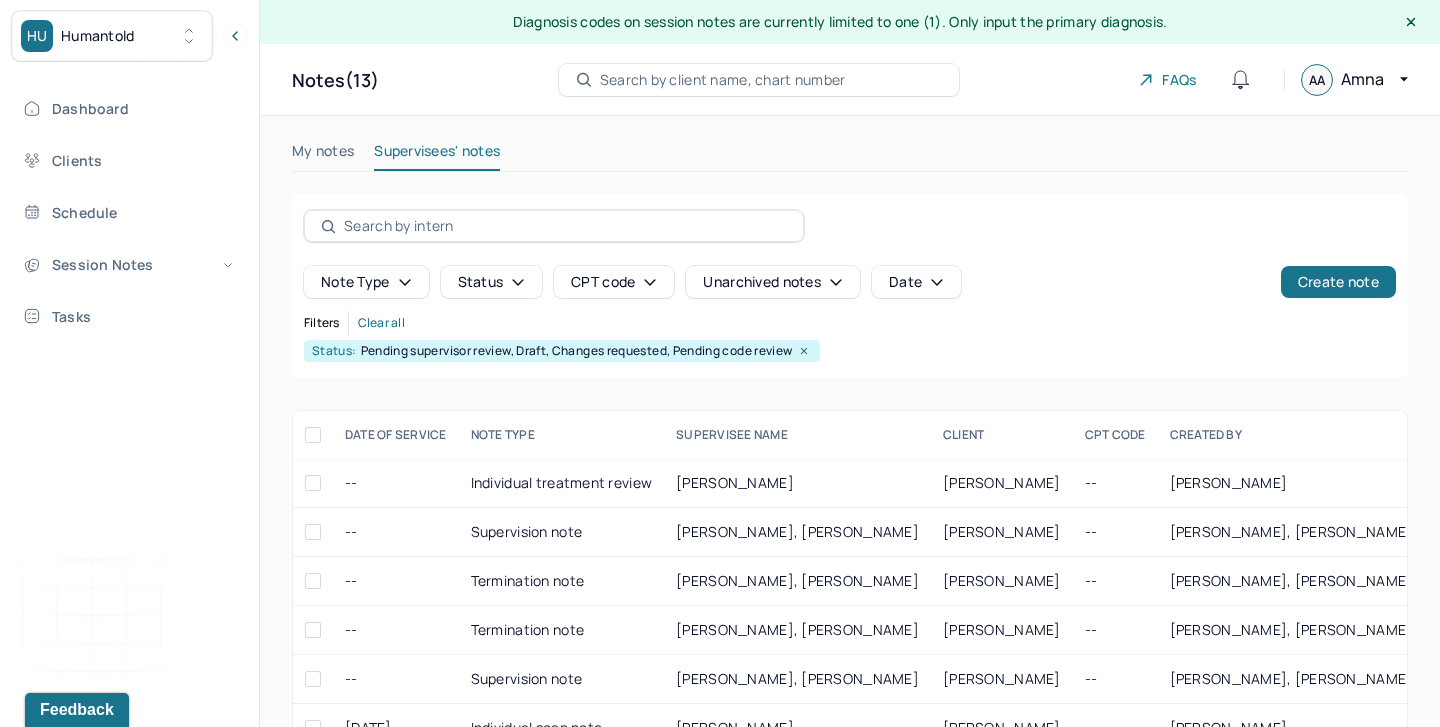 click on "My notes" at bounding box center (323, 155) 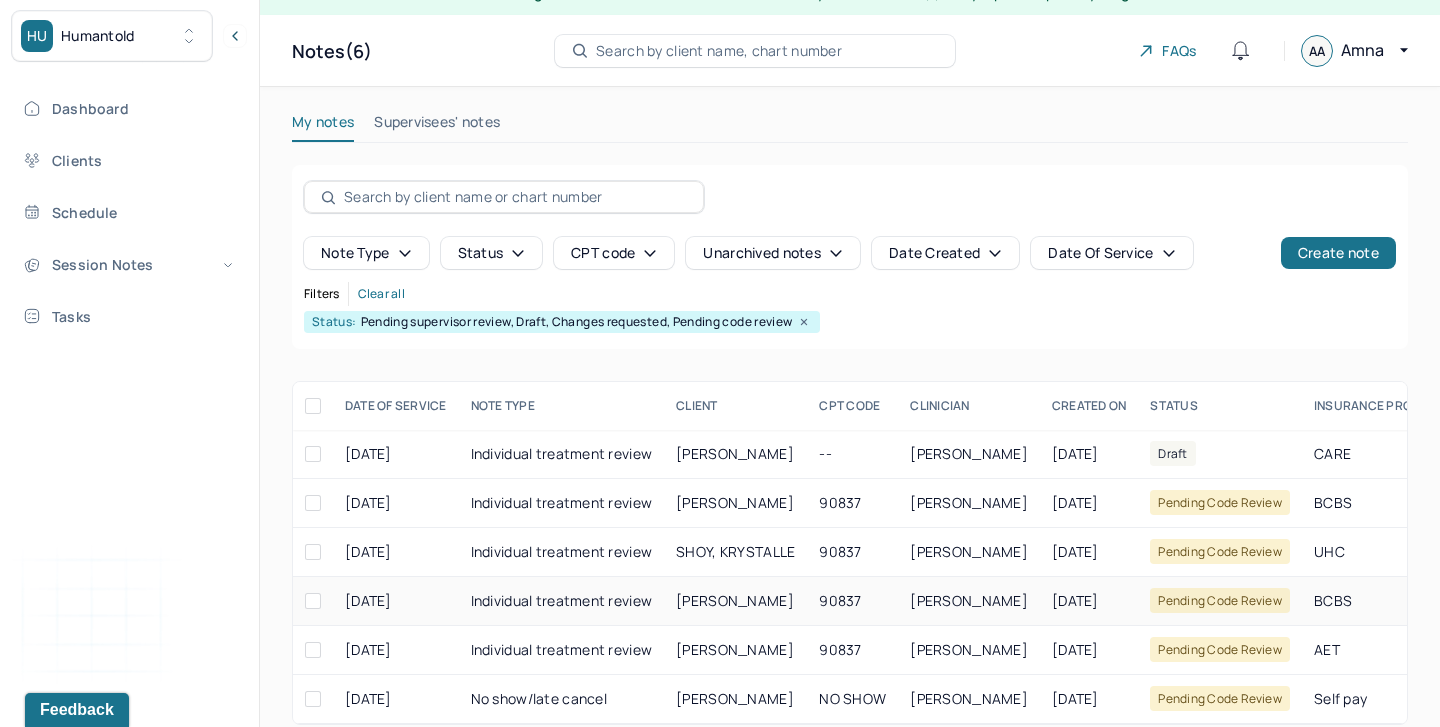 scroll, scrollTop: 52, scrollLeft: 0, axis: vertical 